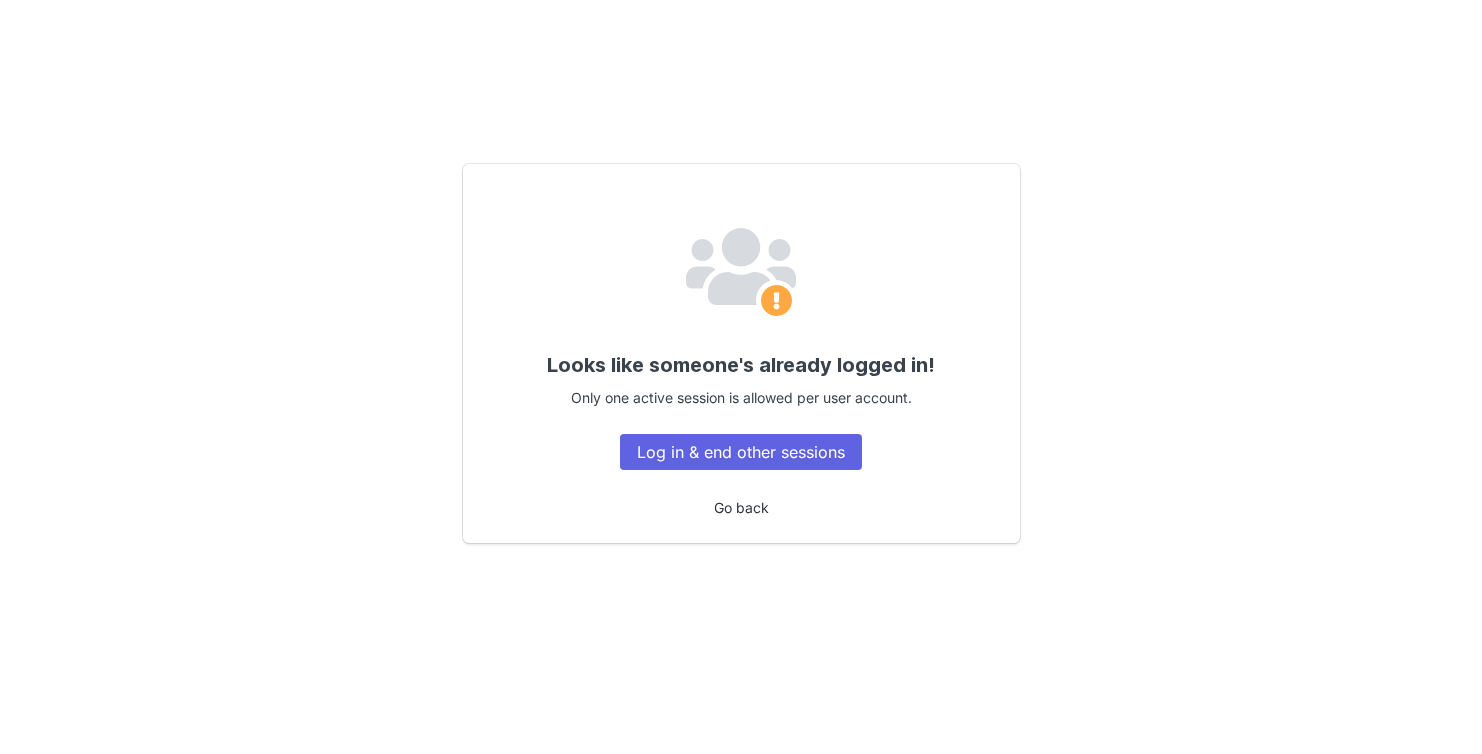 scroll, scrollTop: 0, scrollLeft: 0, axis: both 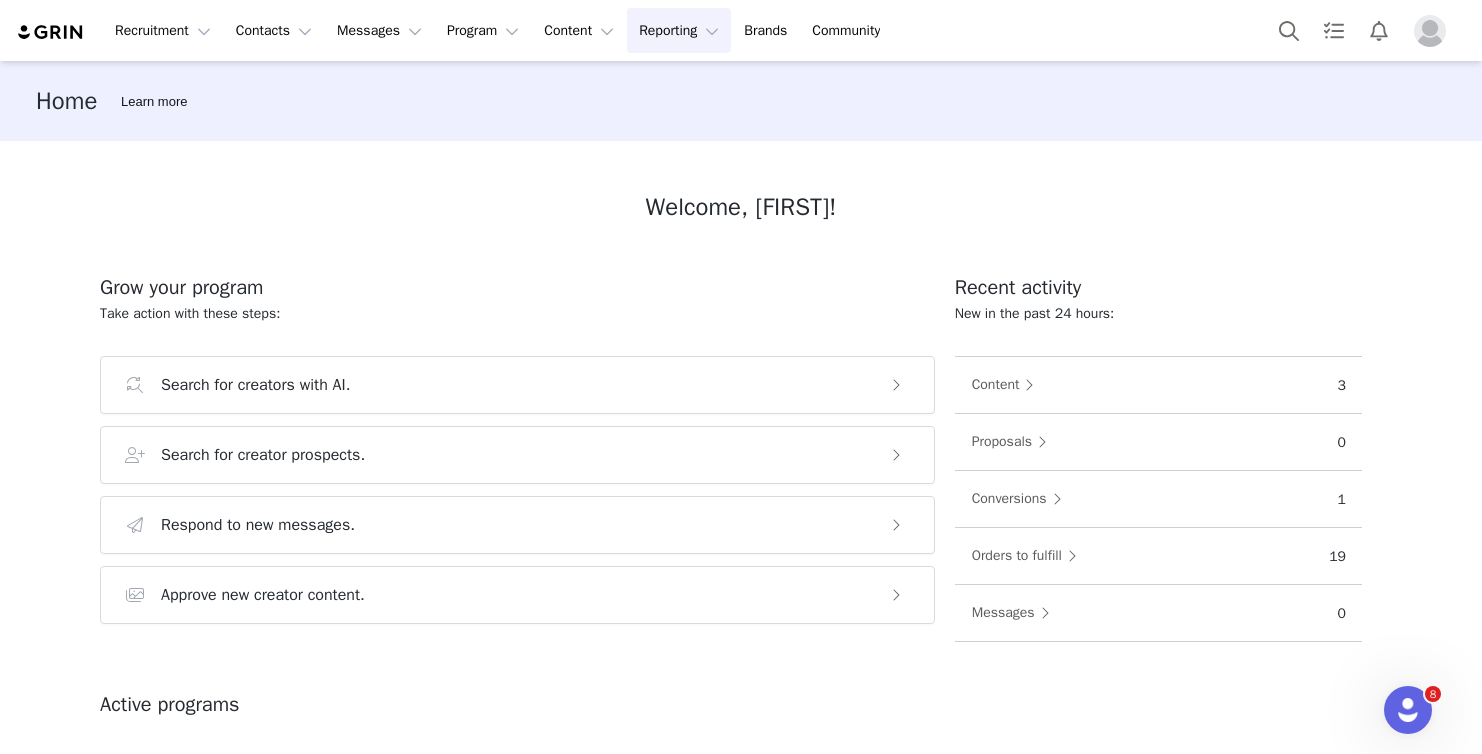 click on "Reporting Reporting" at bounding box center (679, 30) 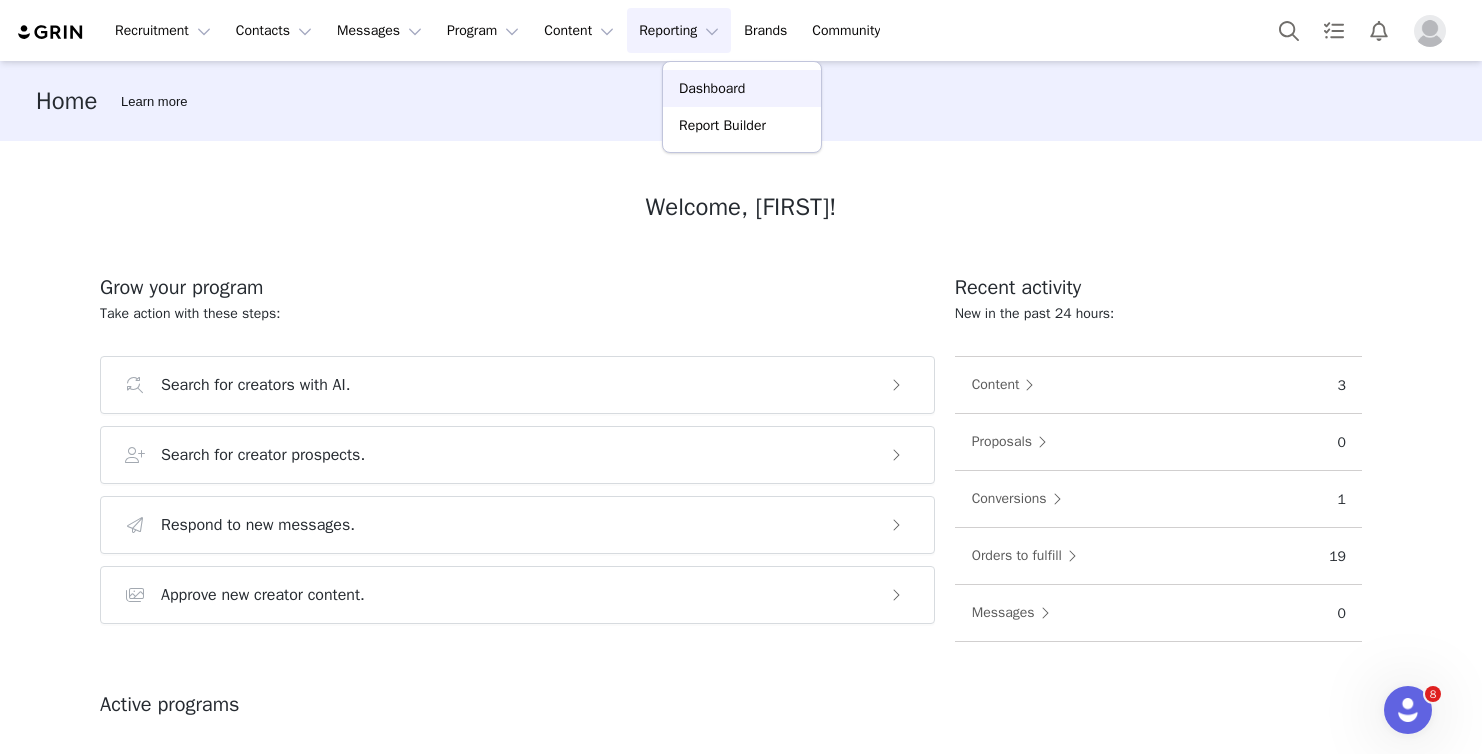 click on "Dashboard" at bounding box center (712, 88) 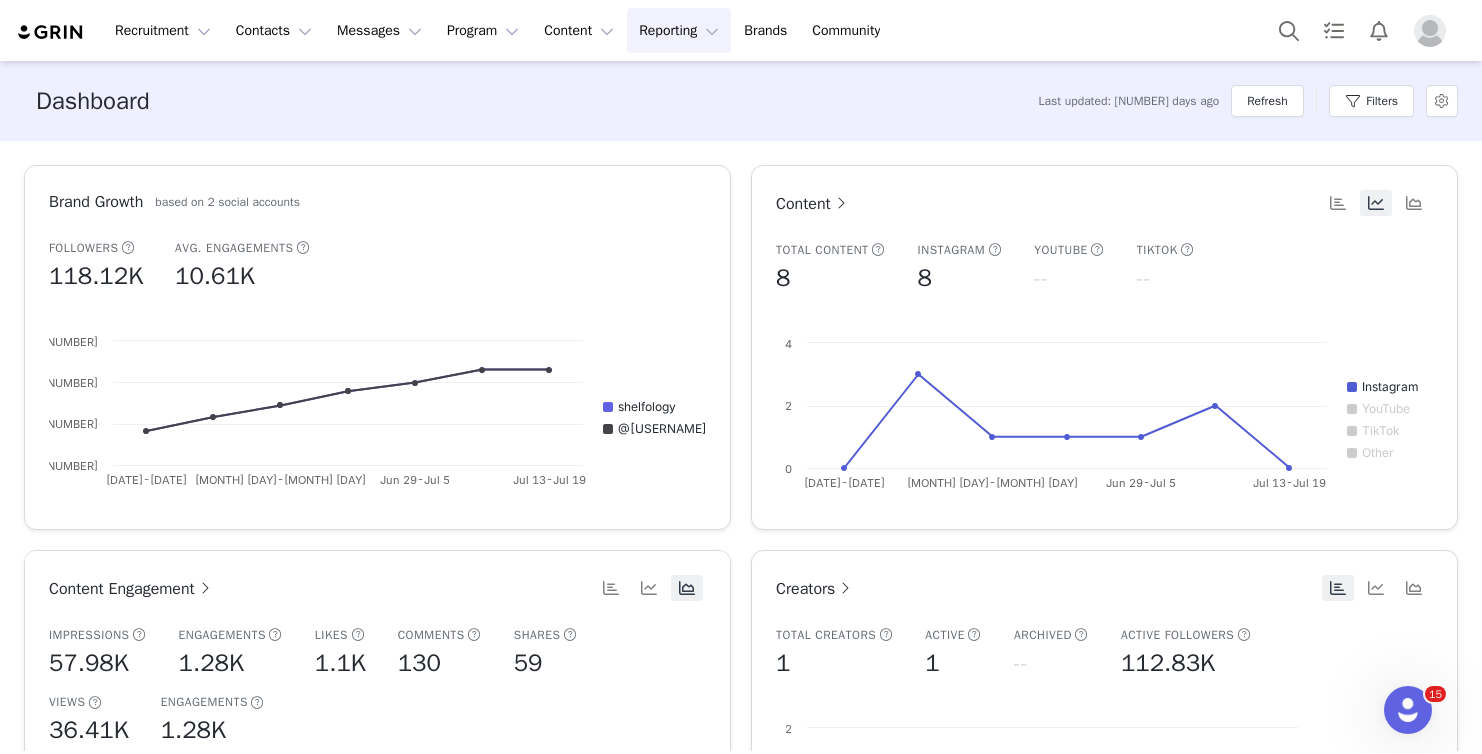 click on "Last updated: [NUMBER] days ago Refresh Filters" at bounding box center [1248, 101] 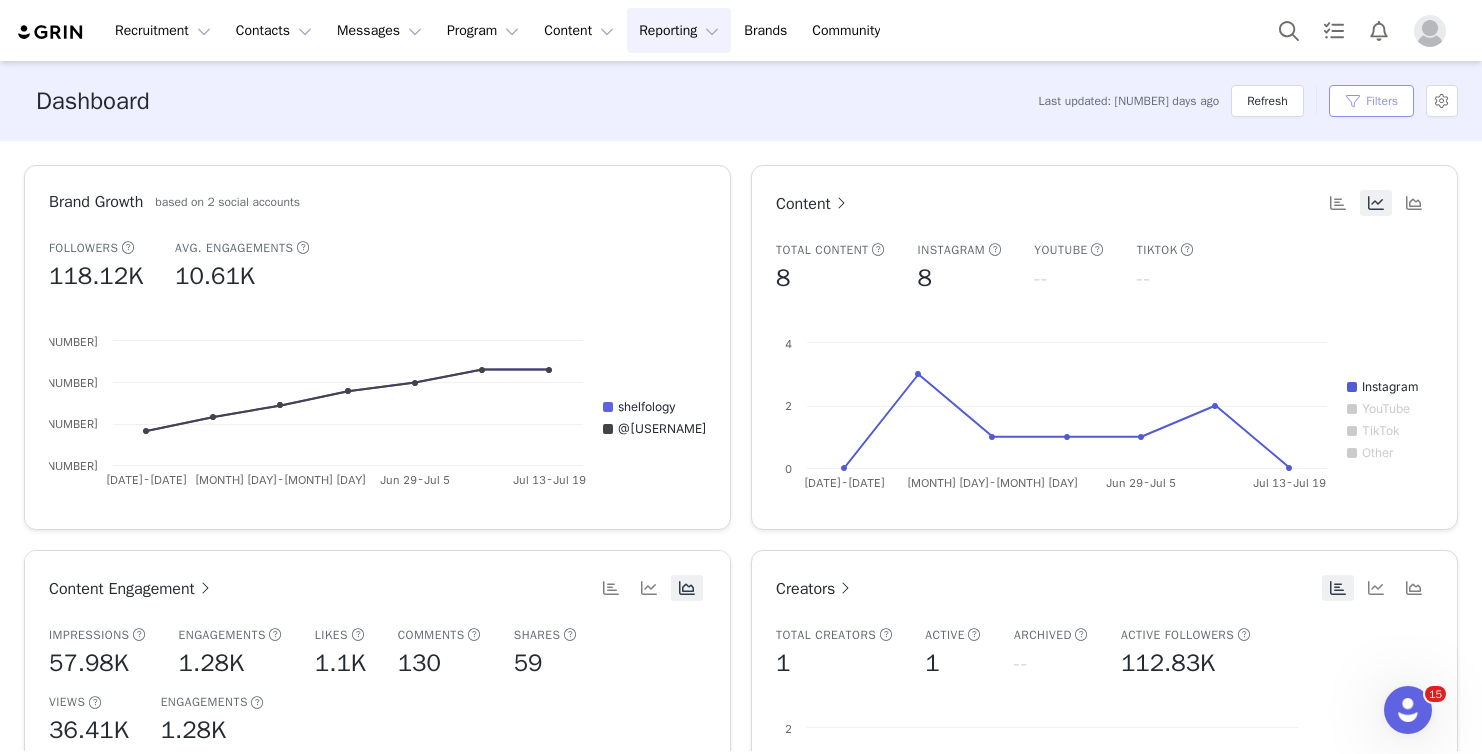 click on "Filters" at bounding box center [1371, 101] 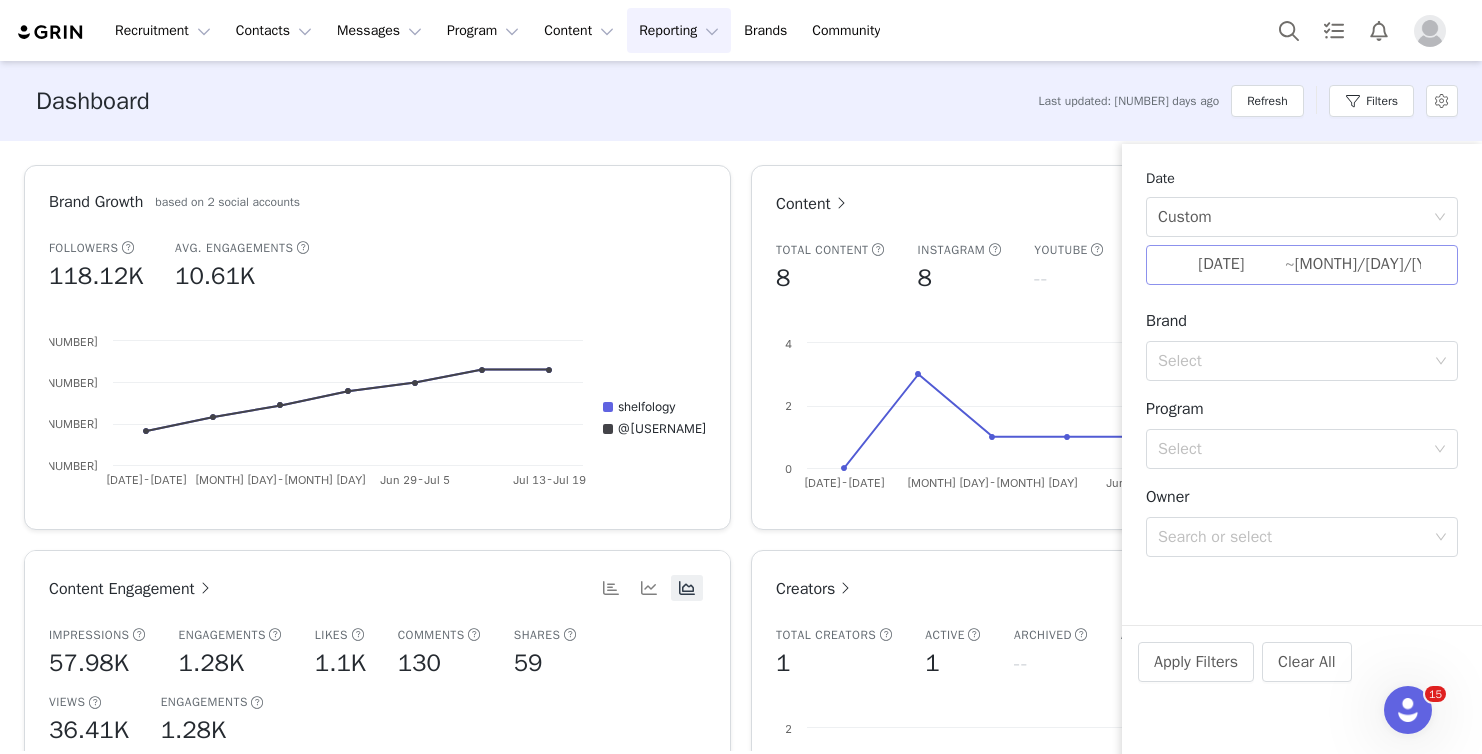 click on "[DATE]" at bounding box center [1221, 265] 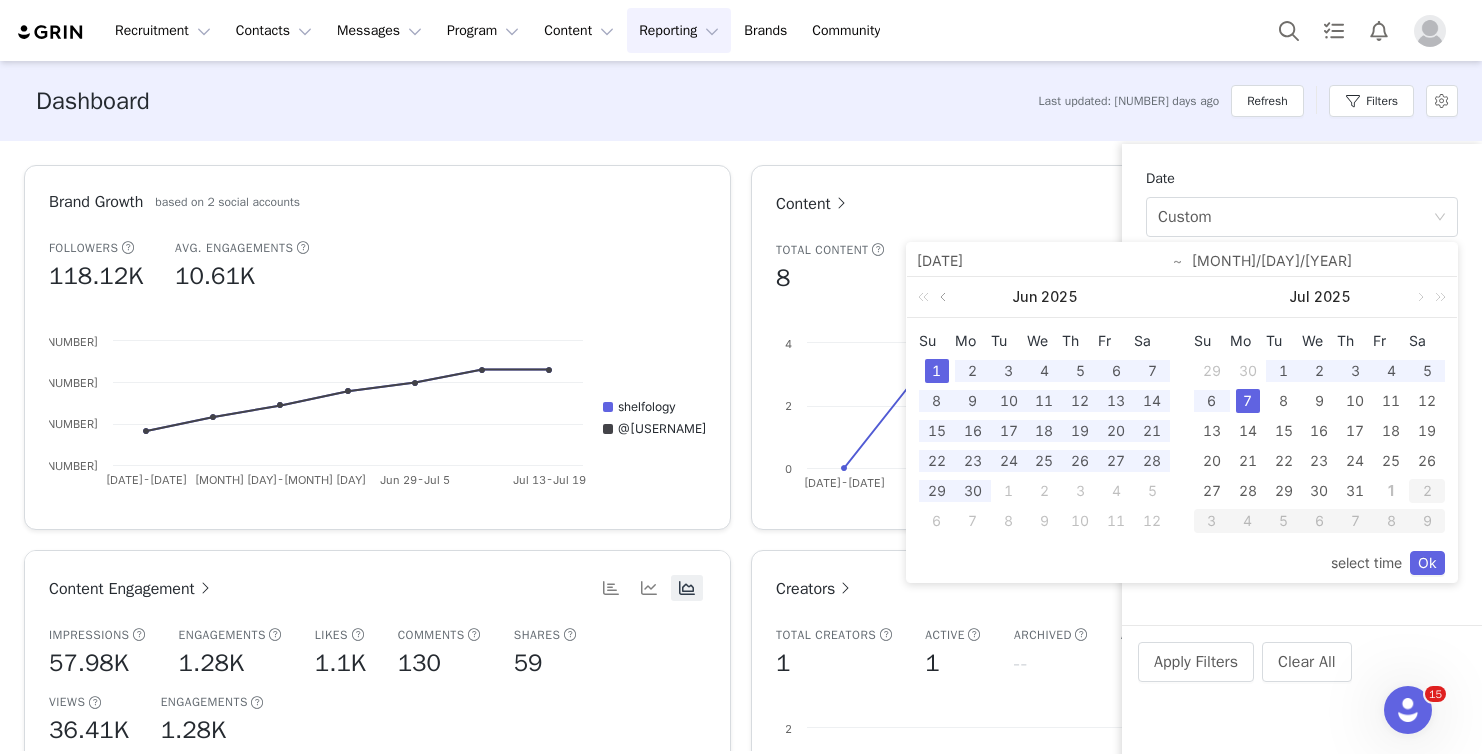 click at bounding box center [945, 297] 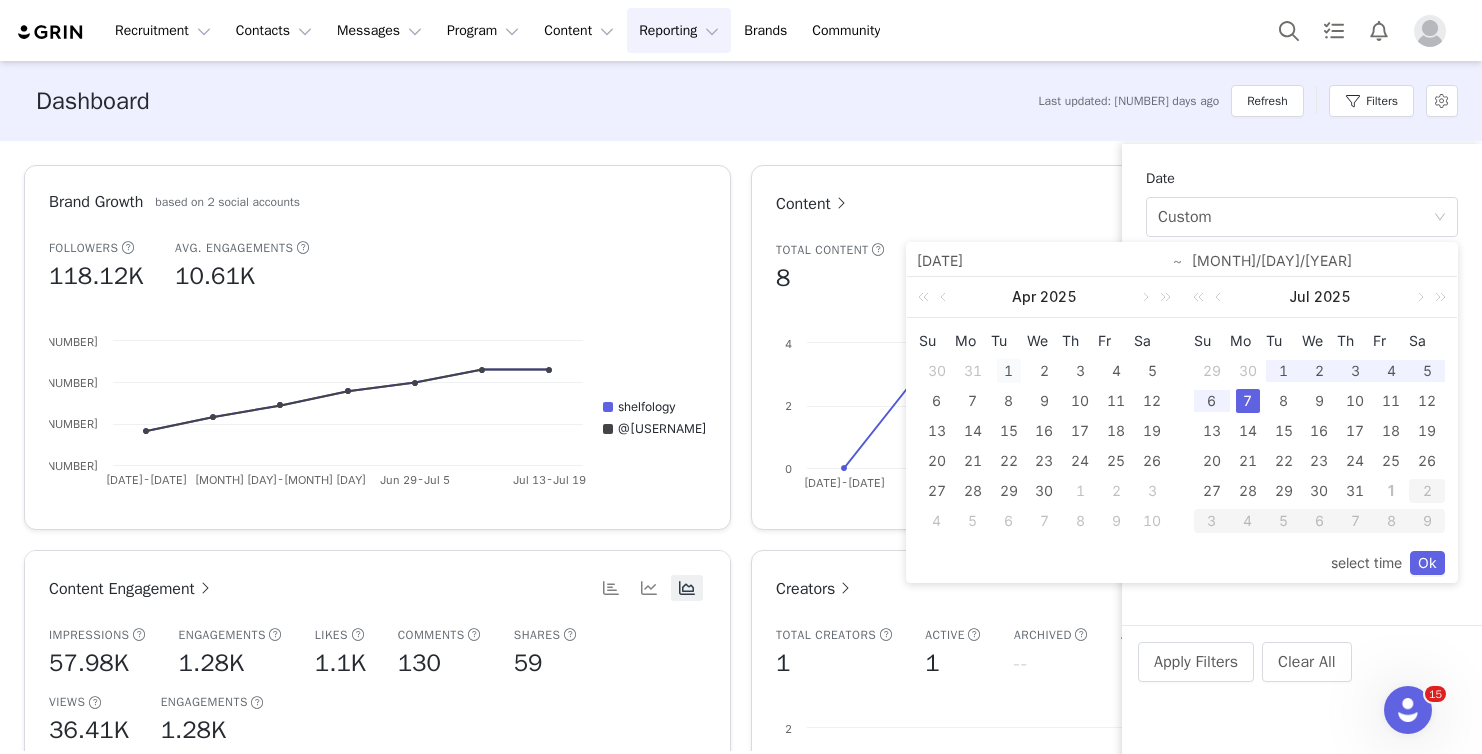 click on "1" at bounding box center (1009, 371) 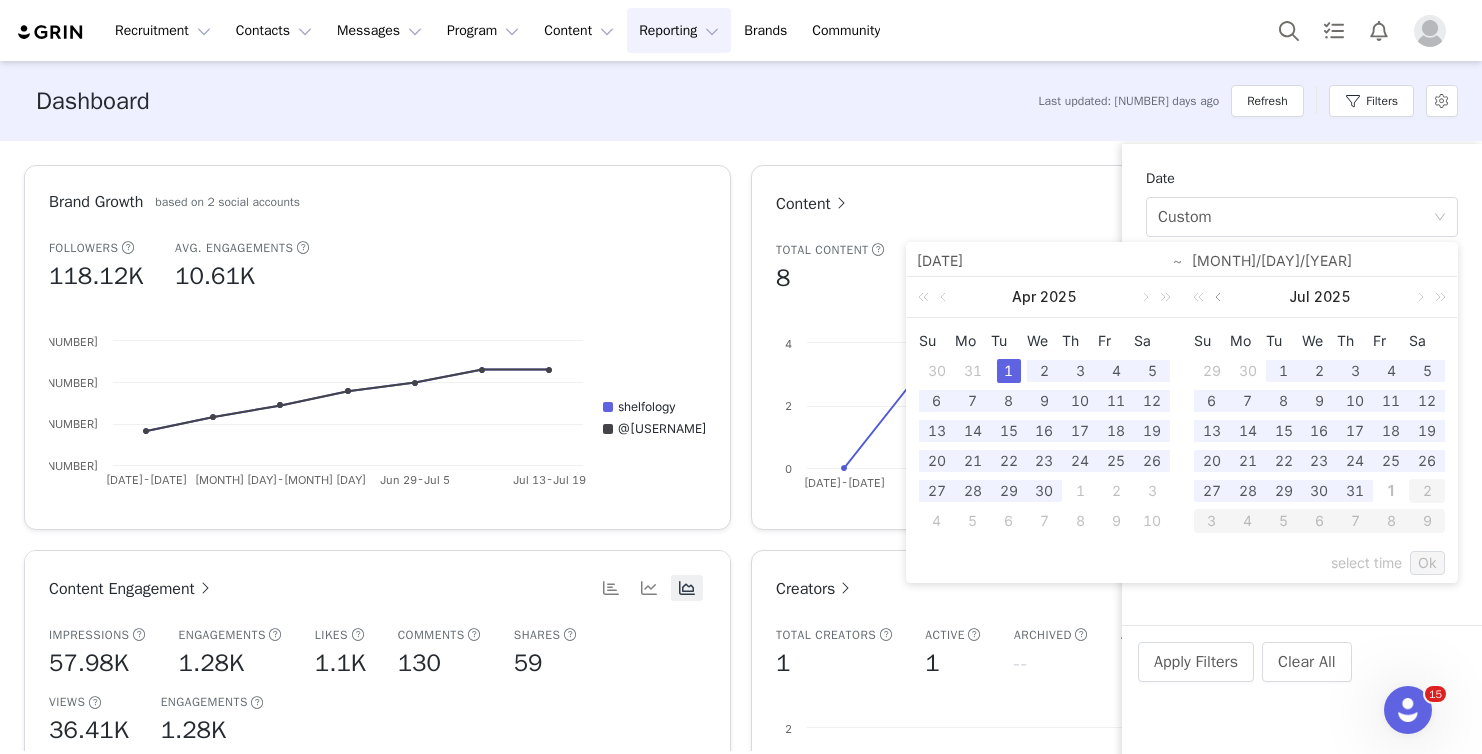 click at bounding box center [1220, 297] 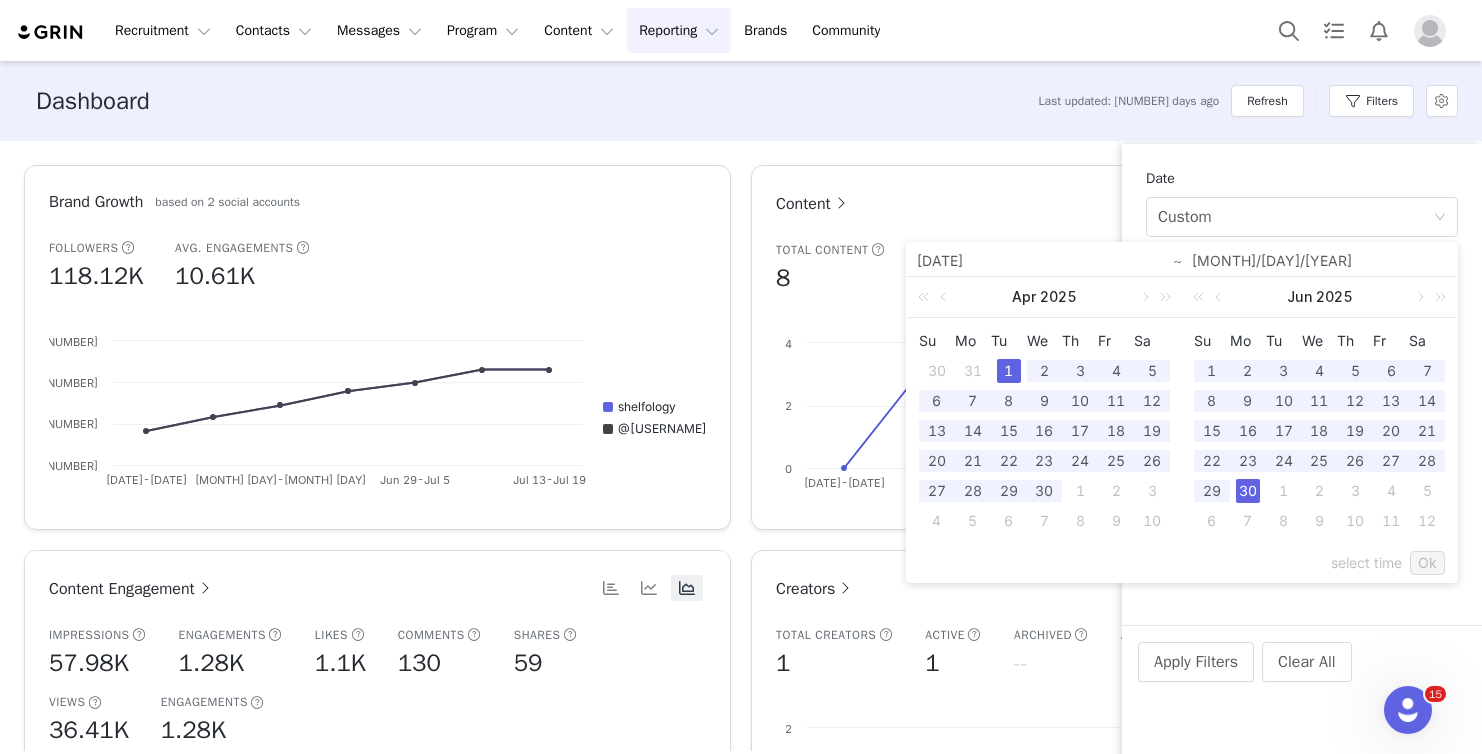 click on "30" at bounding box center (1248, 491) 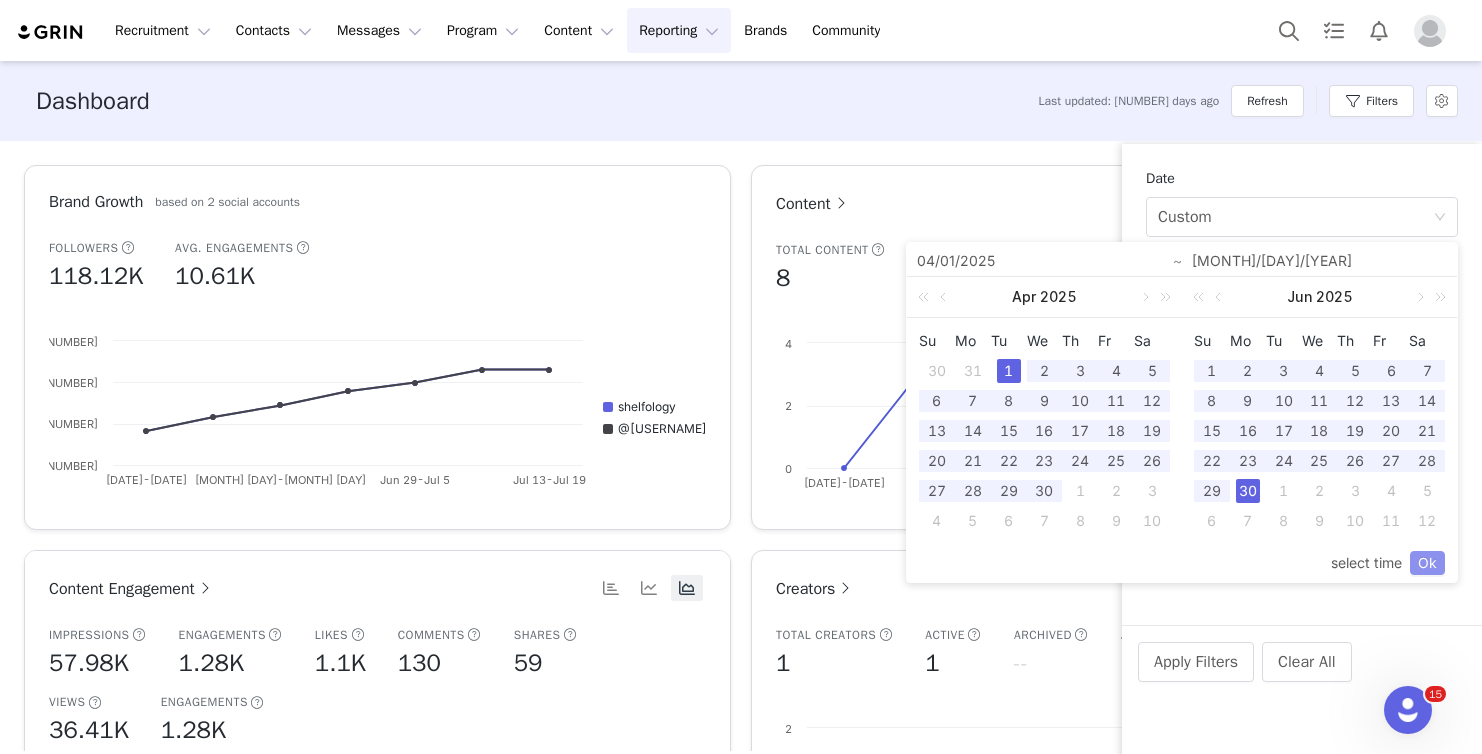 click on "Ok" at bounding box center (1427, 563) 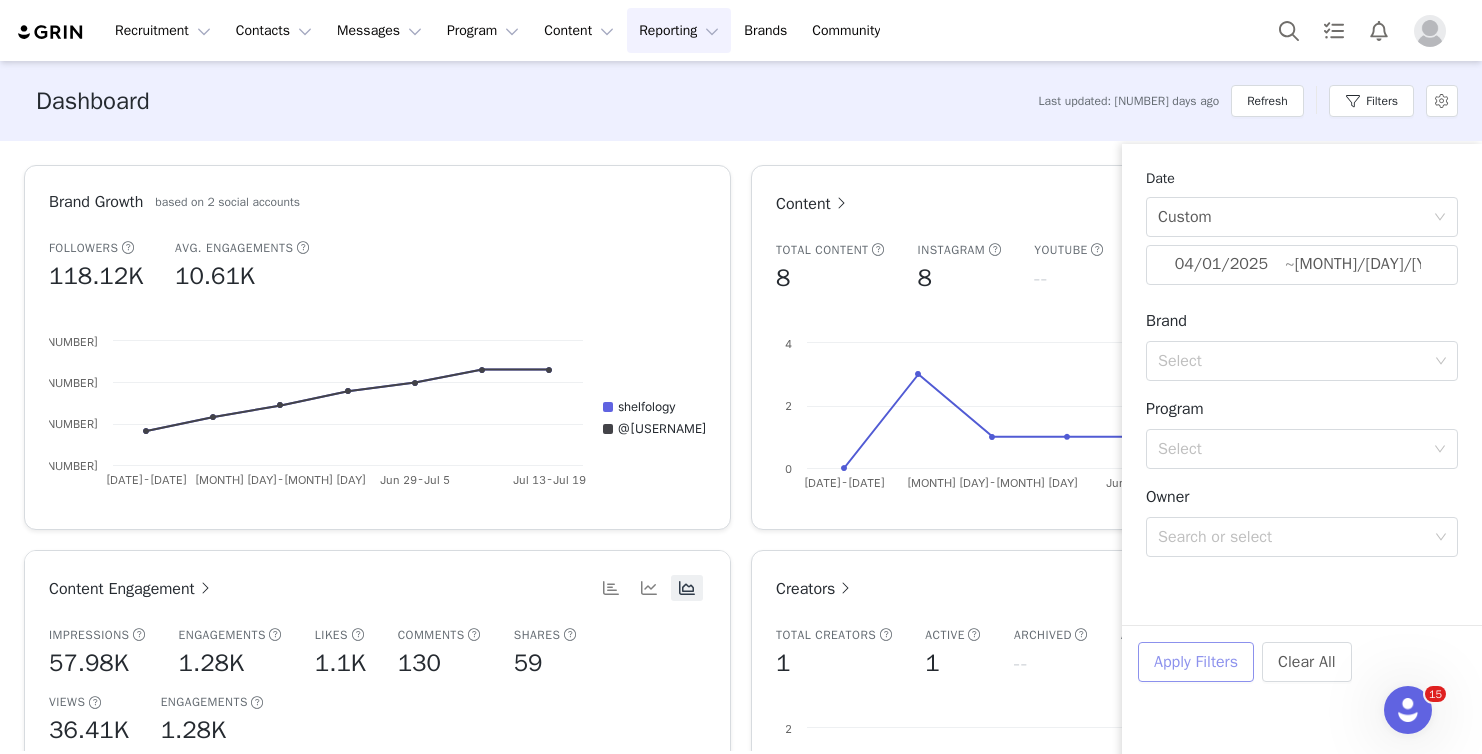 click on "Apply Filters" at bounding box center (1196, 662) 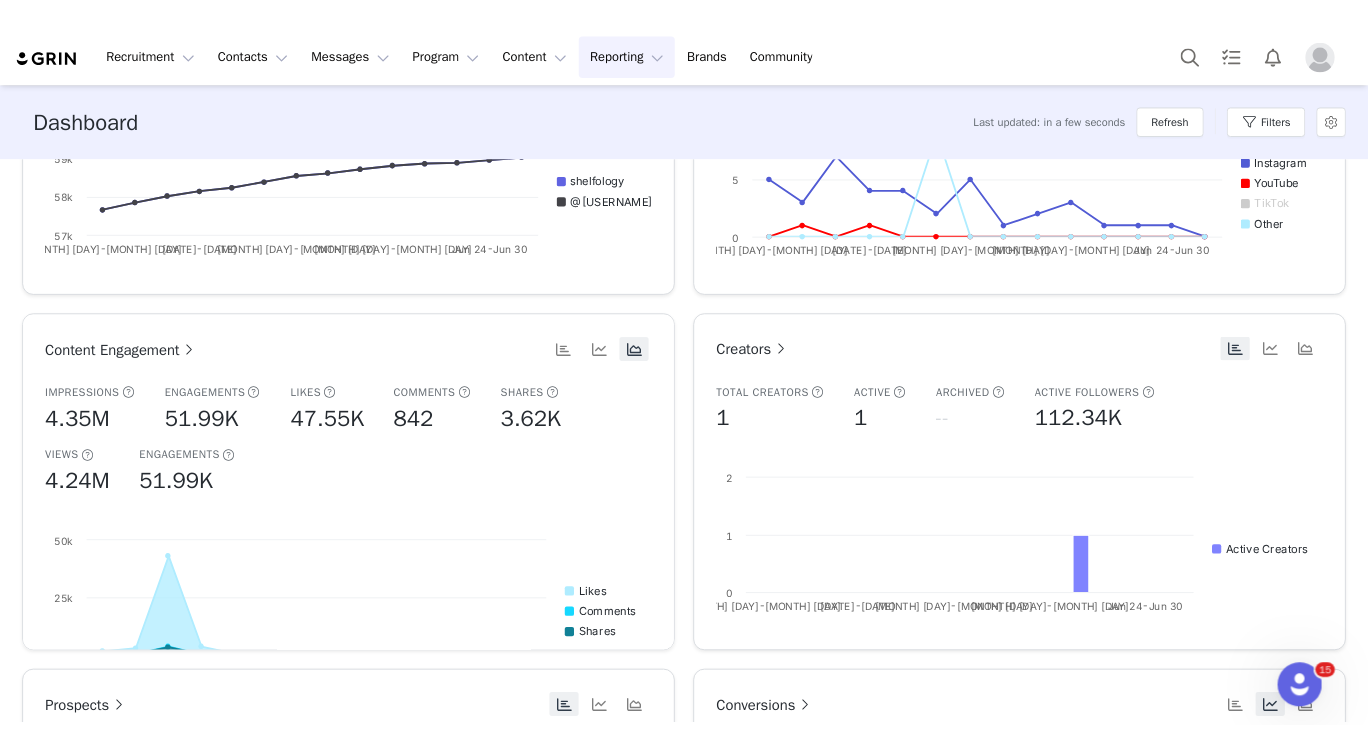 scroll, scrollTop: 250, scrollLeft: 0, axis: vertical 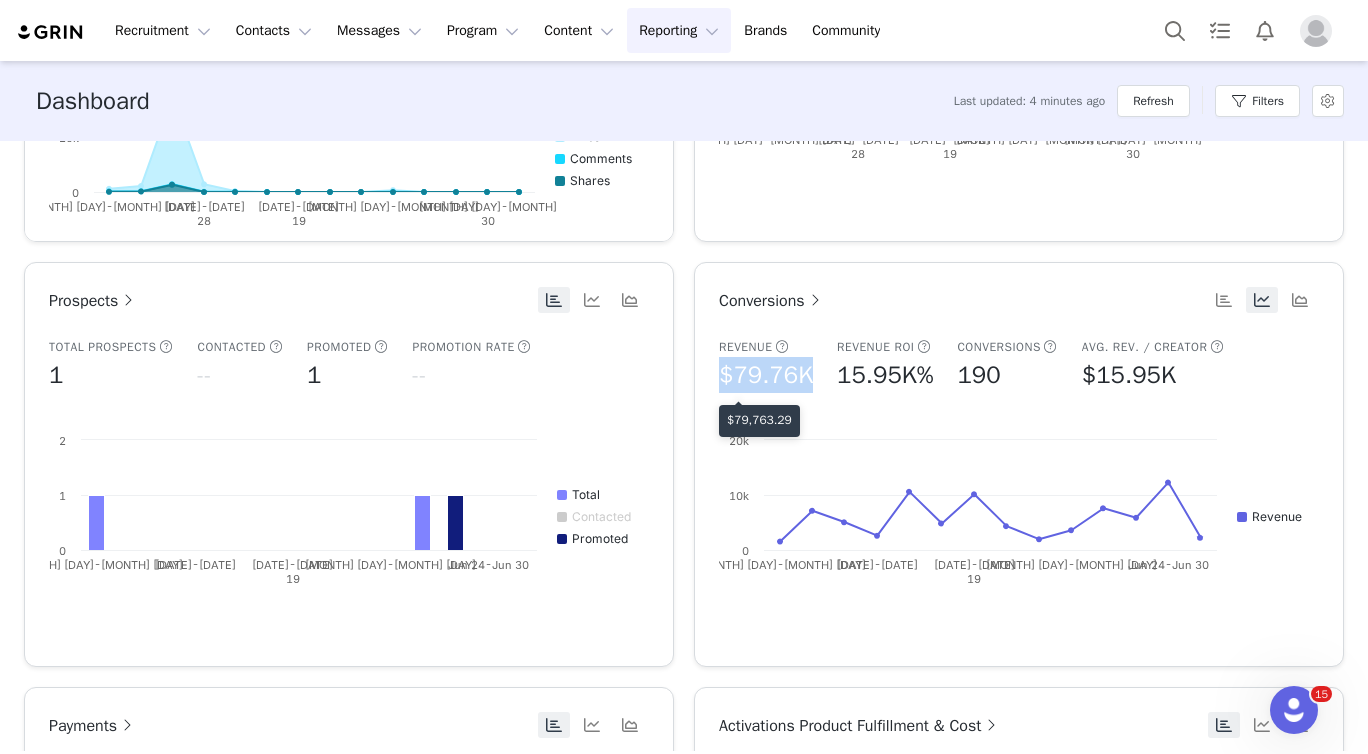 drag, startPoint x: 721, startPoint y: 372, endPoint x: 808, endPoint y: 373, distance: 87.005745 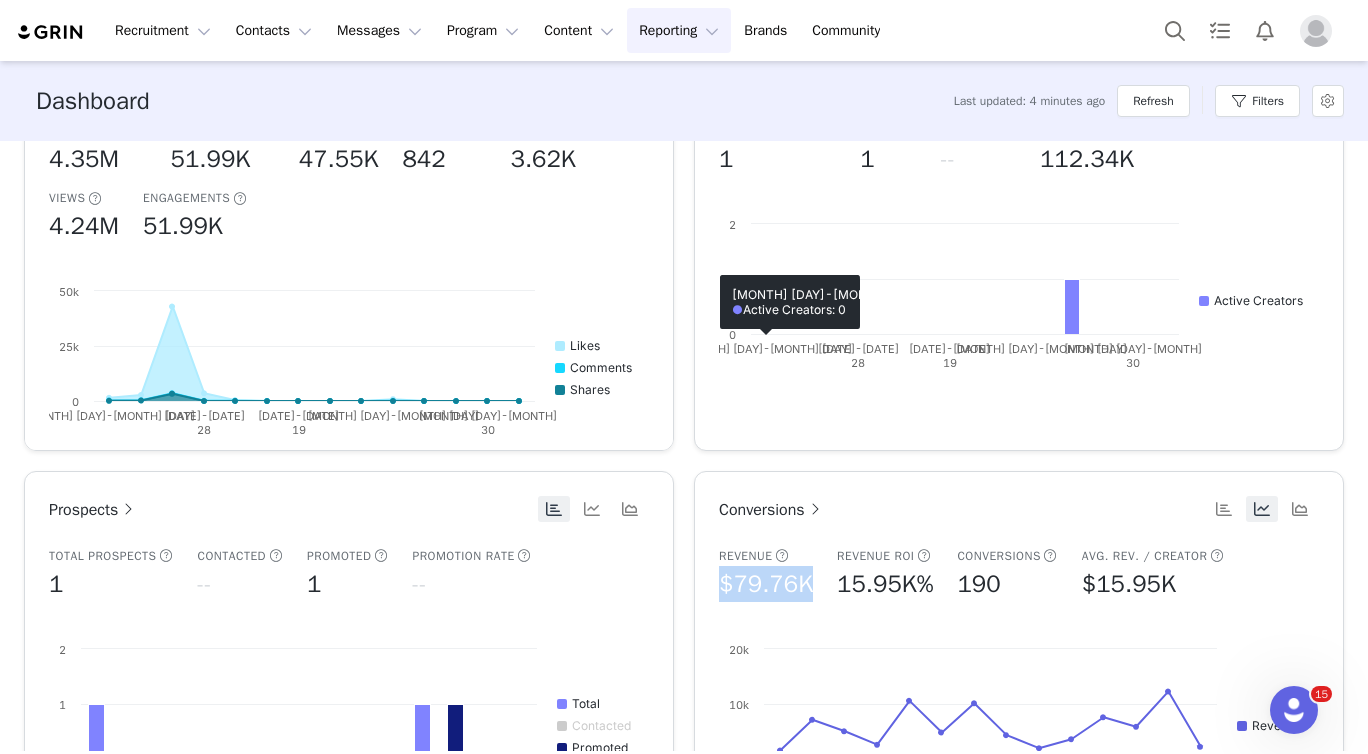scroll, scrollTop: 550, scrollLeft: 0, axis: vertical 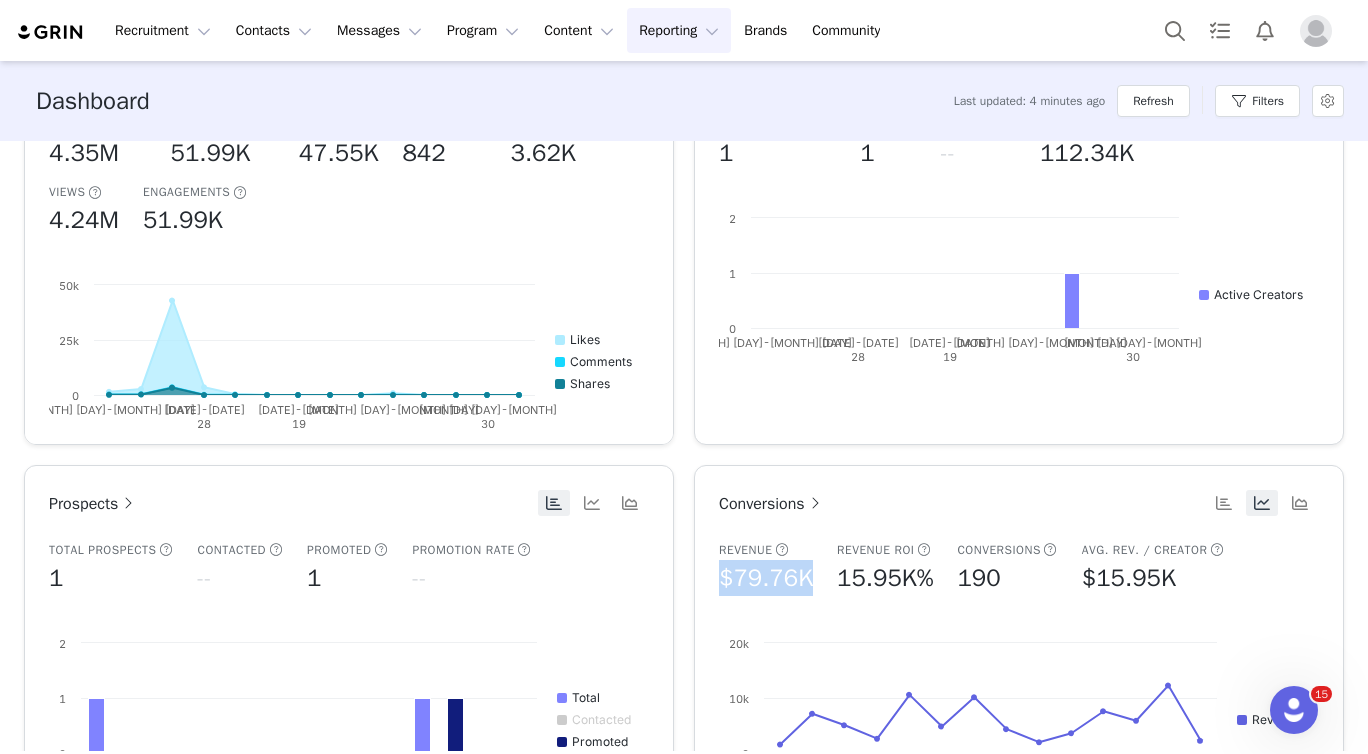 click on "Conversions" at bounding box center (772, 504) 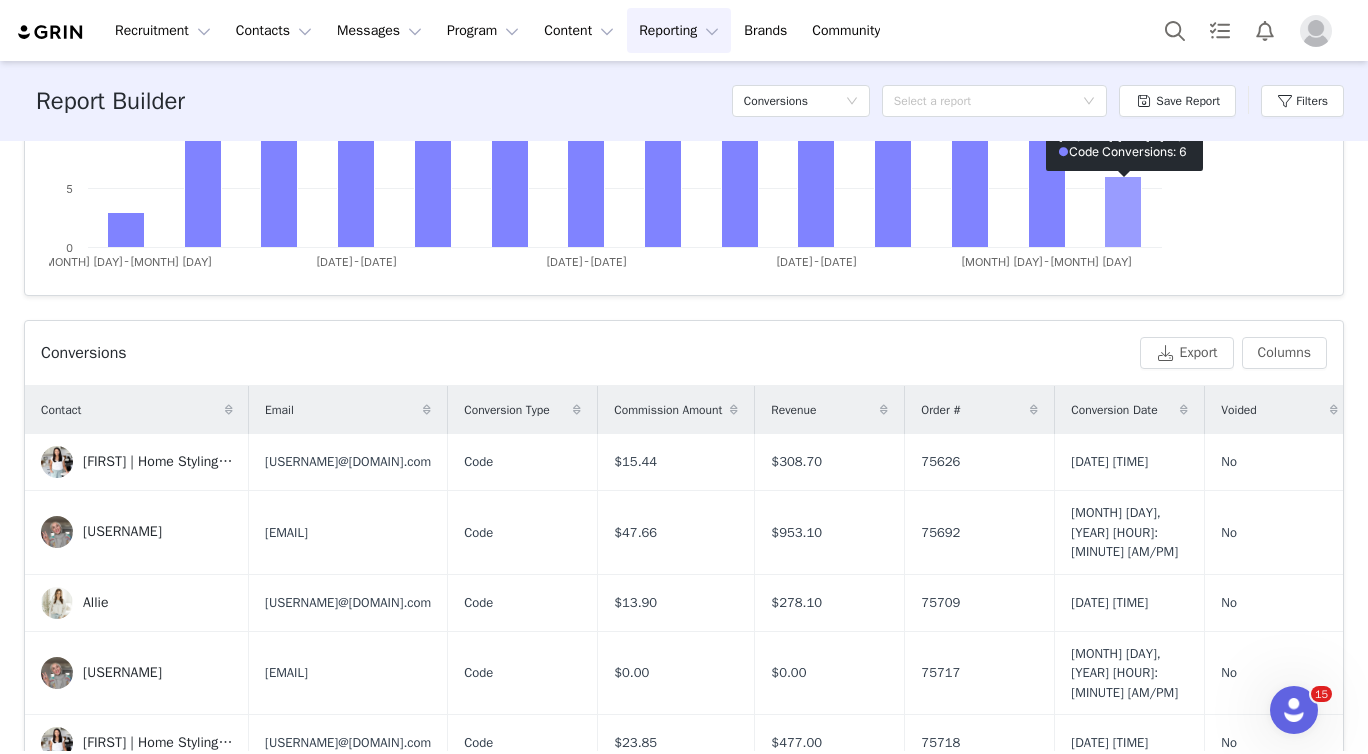 scroll, scrollTop: 494, scrollLeft: 0, axis: vertical 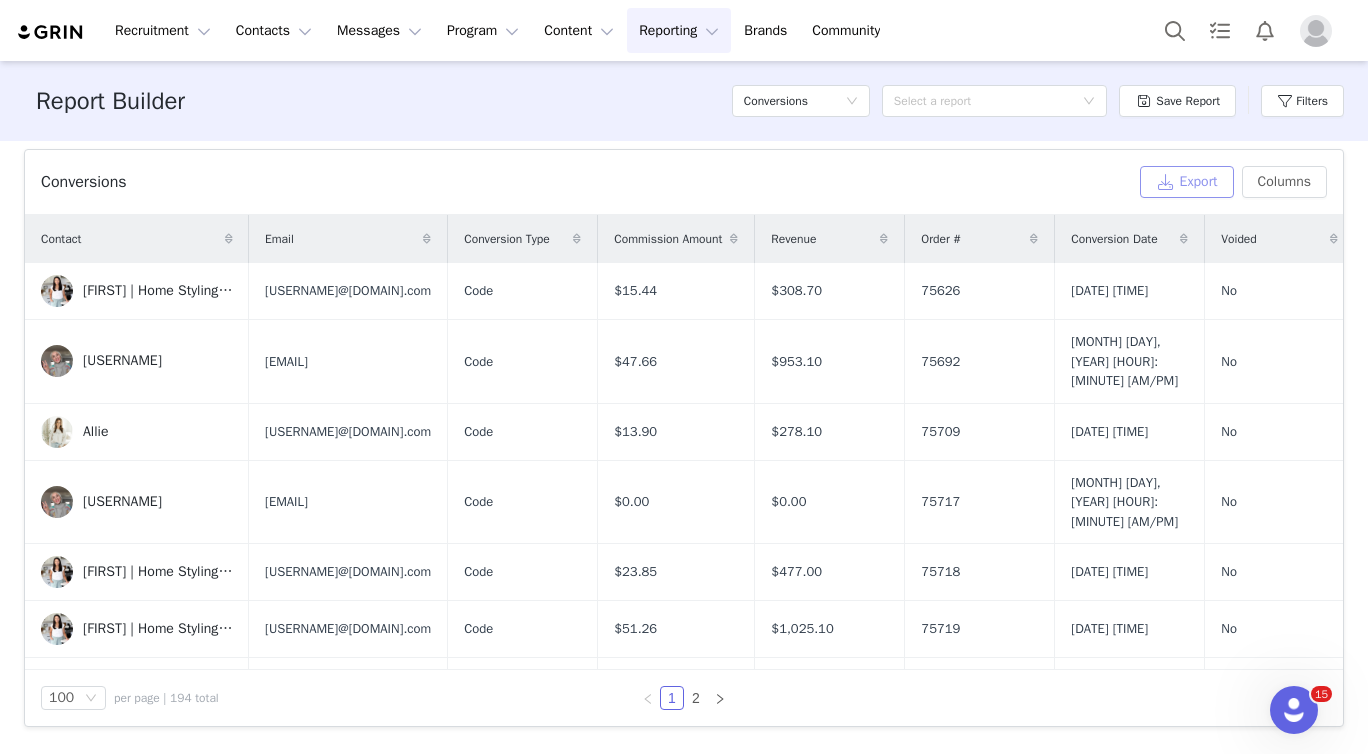 click on "Export" at bounding box center (1187, 182) 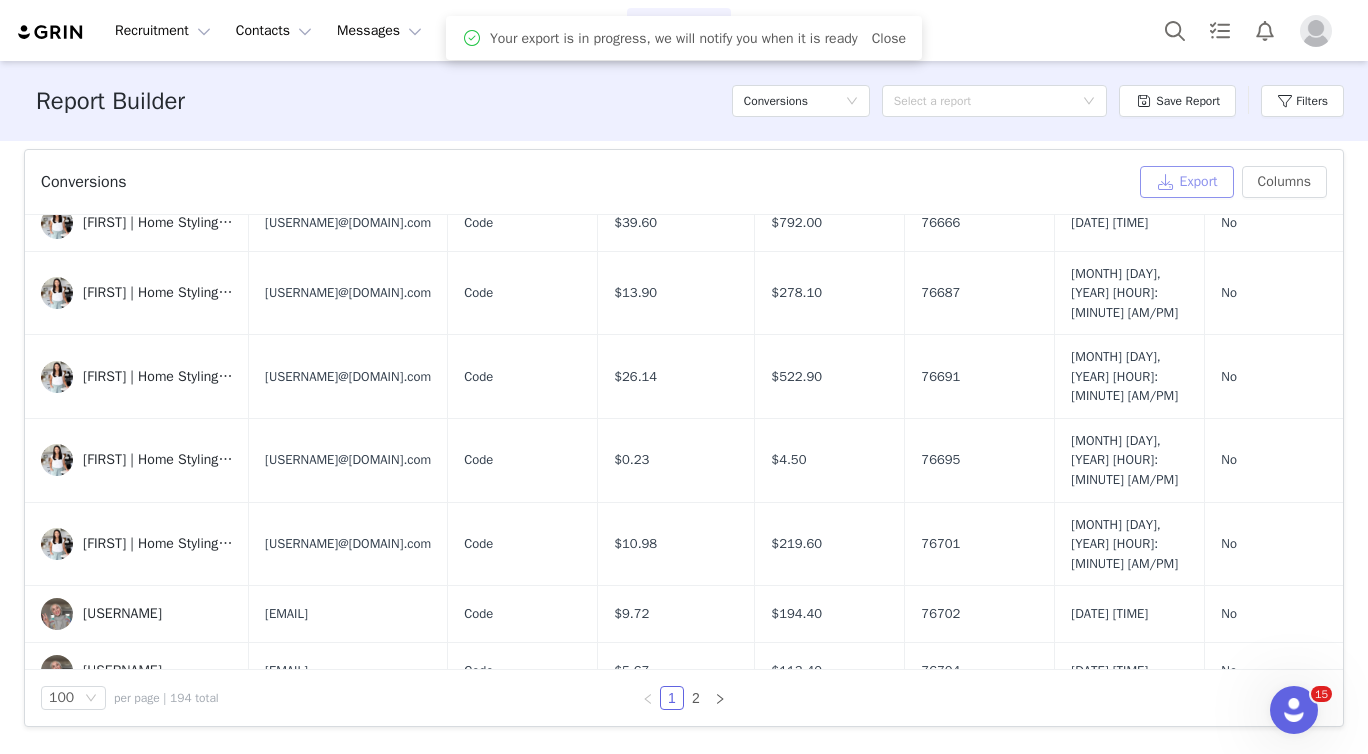 scroll, scrollTop: 5994, scrollLeft: 0, axis: vertical 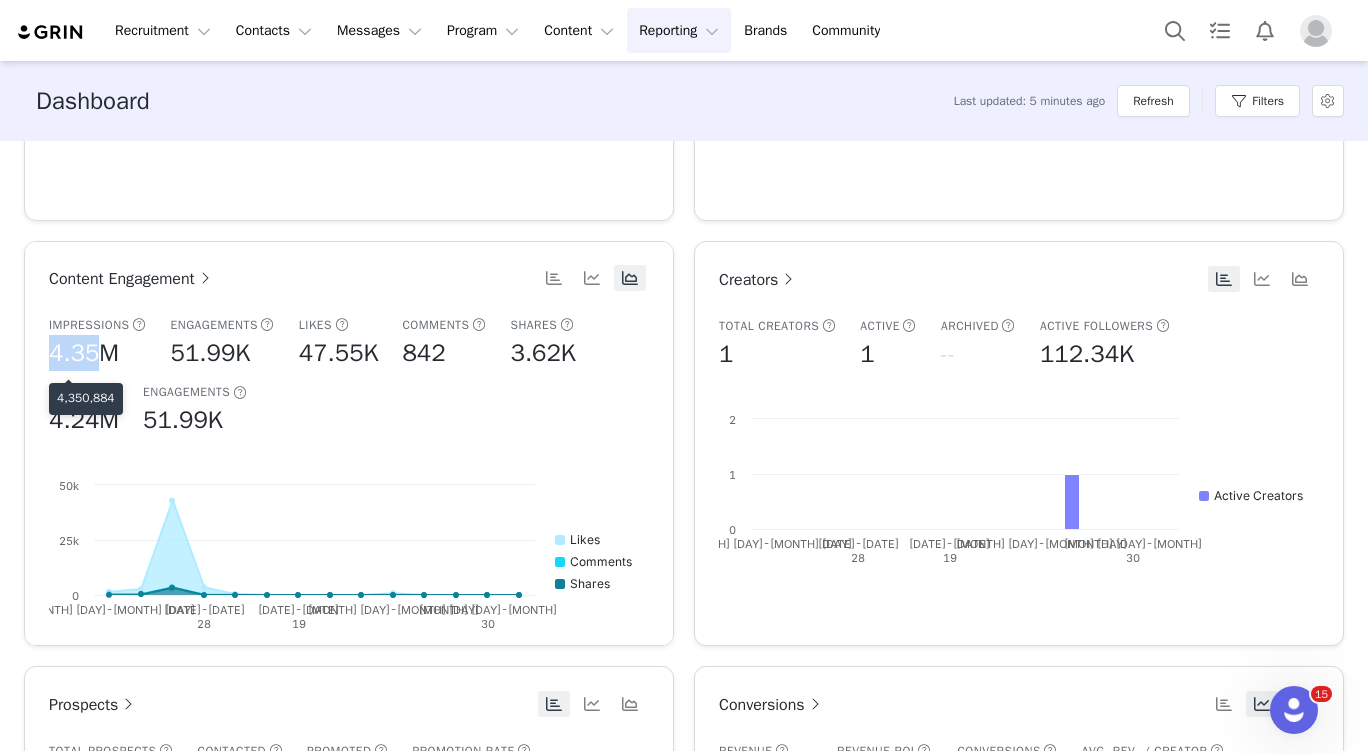 drag, startPoint x: 56, startPoint y: 355, endPoint x: 108, endPoint y: 353, distance: 52.03845 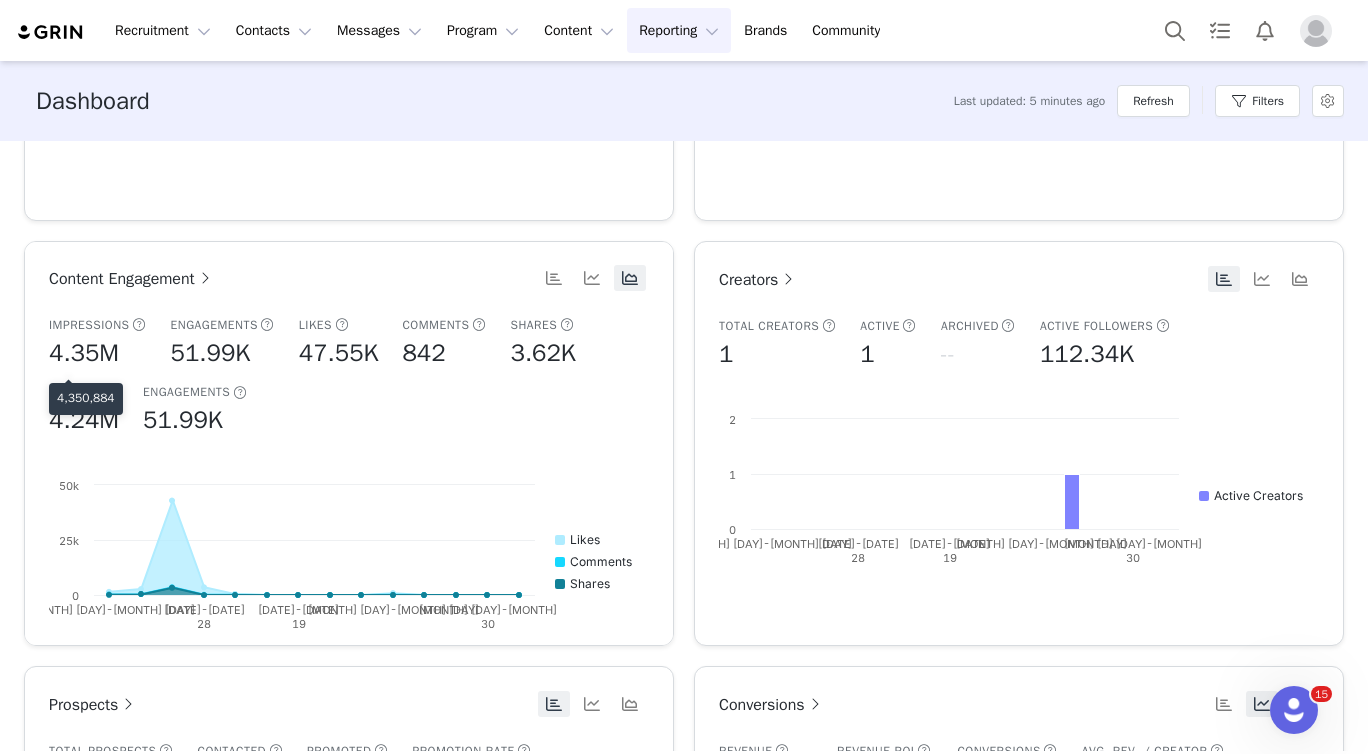 click at bounding box center [84, 353] 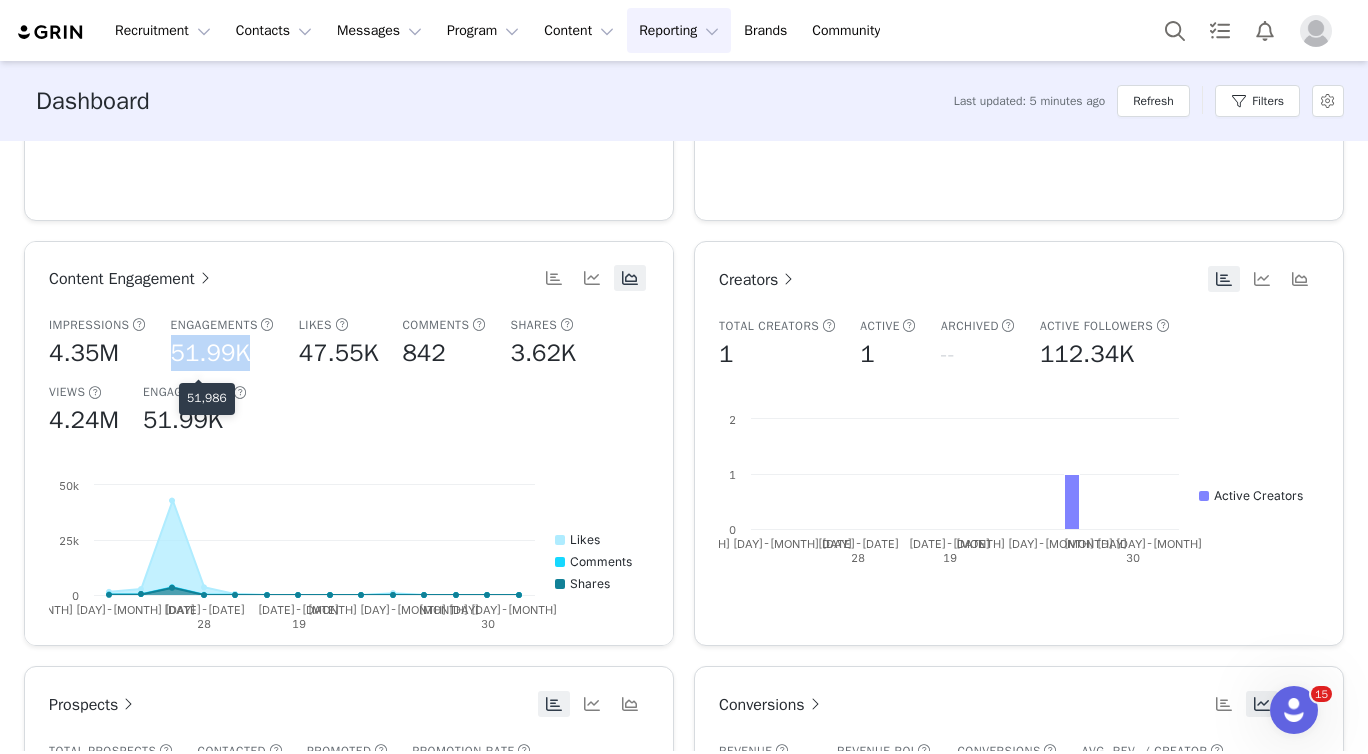 drag, startPoint x: 181, startPoint y: 357, endPoint x: 258, endPoint y: 357, distance: 77 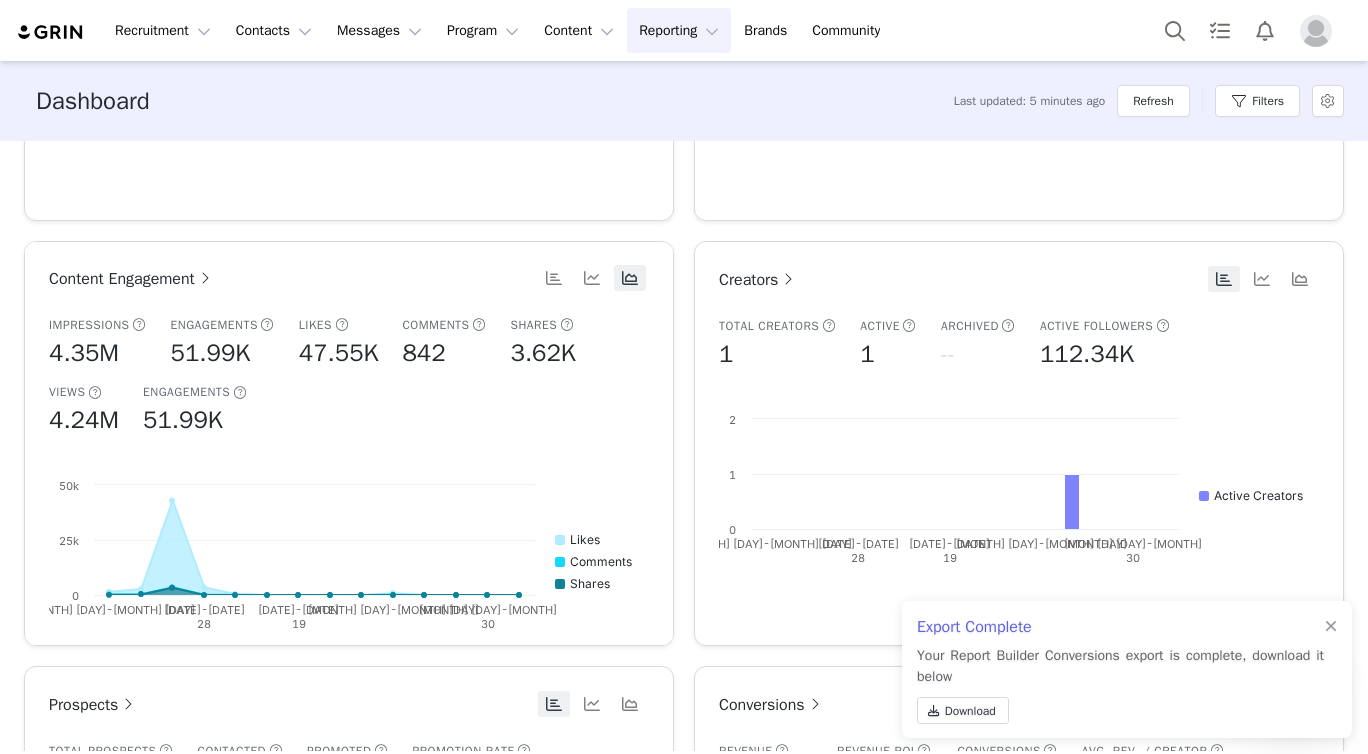 click at bounding box center (339, 353) 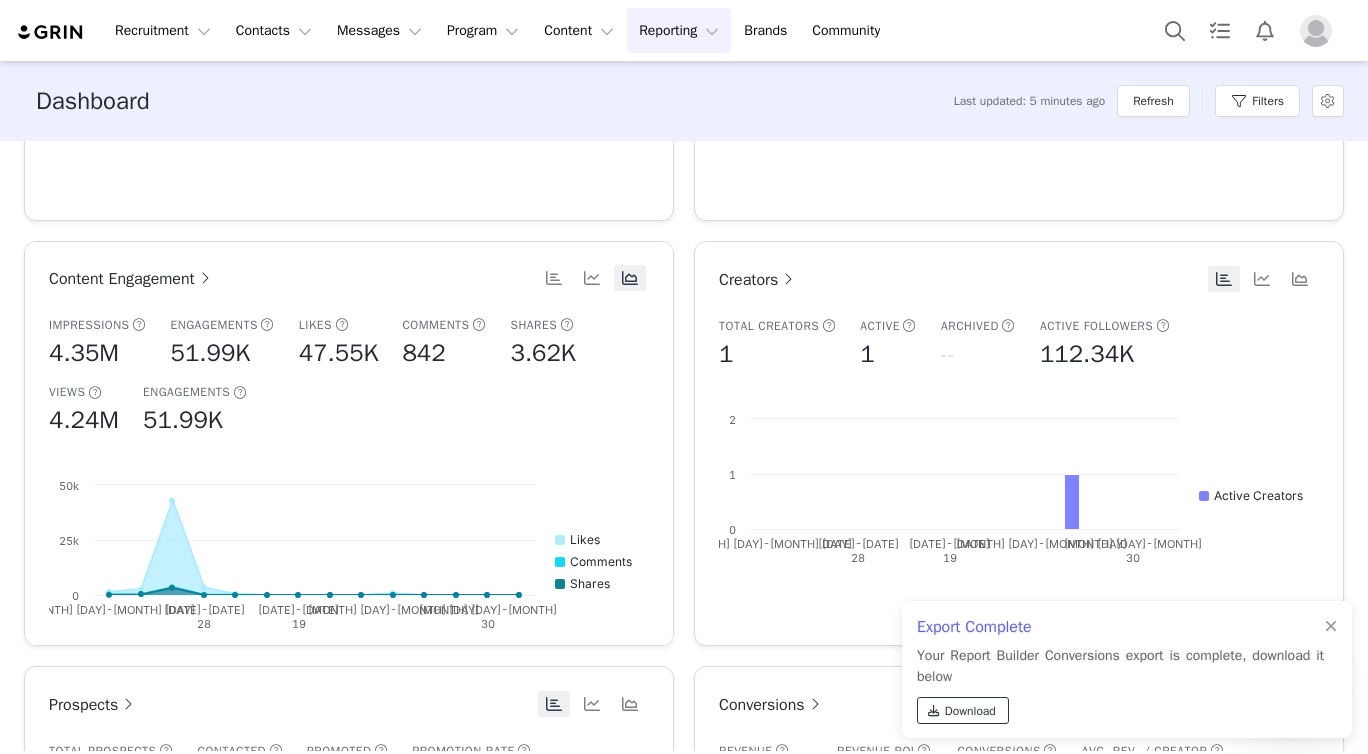 click on "Download" at bounding box center [970, 711] 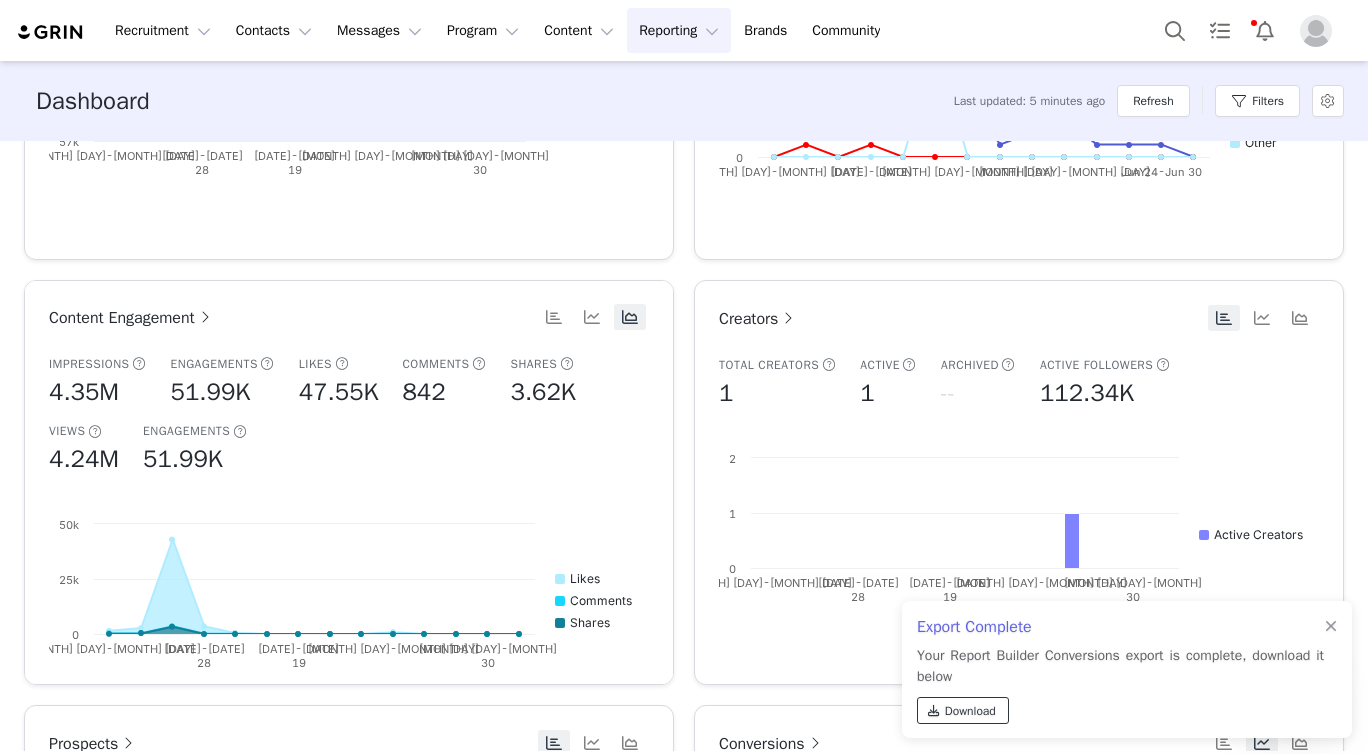 scroll, scrollTop: 341, scrollLeft: 0, axis: vertical 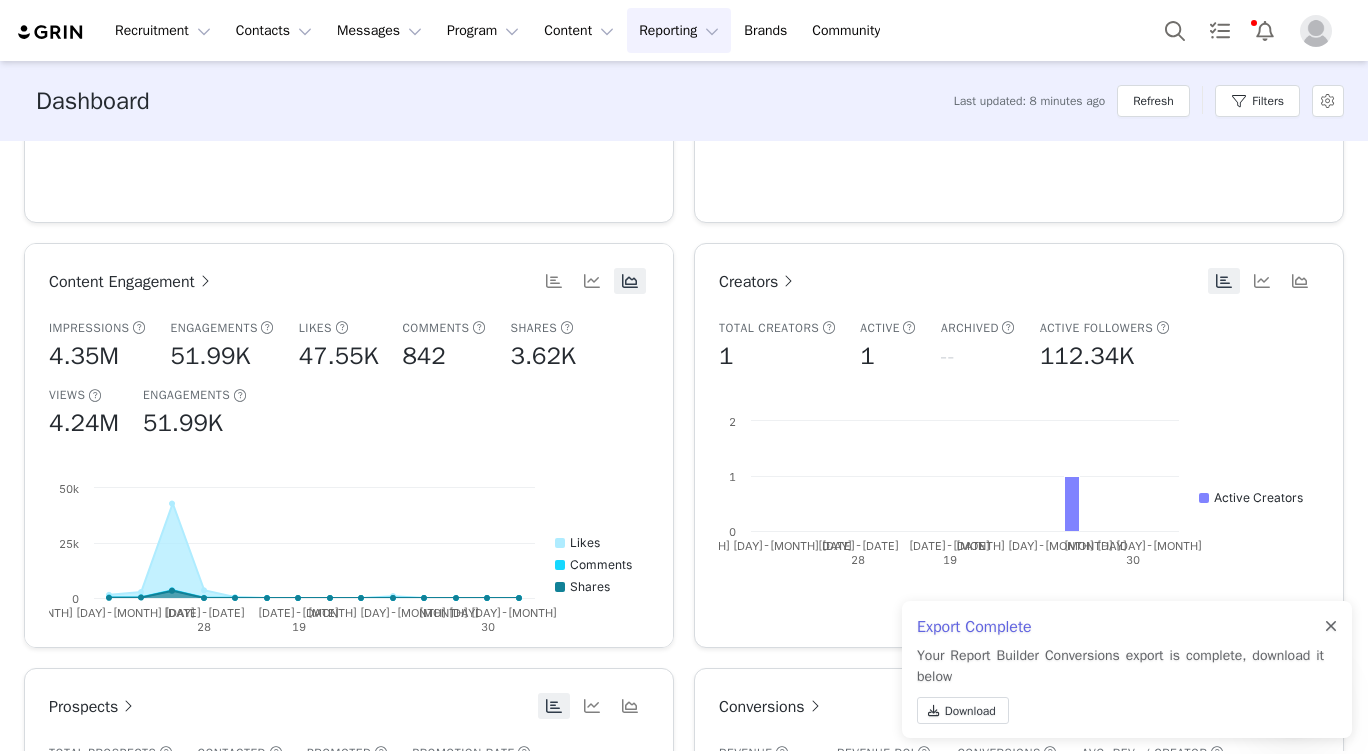 click at bounding box center [1331, 627] 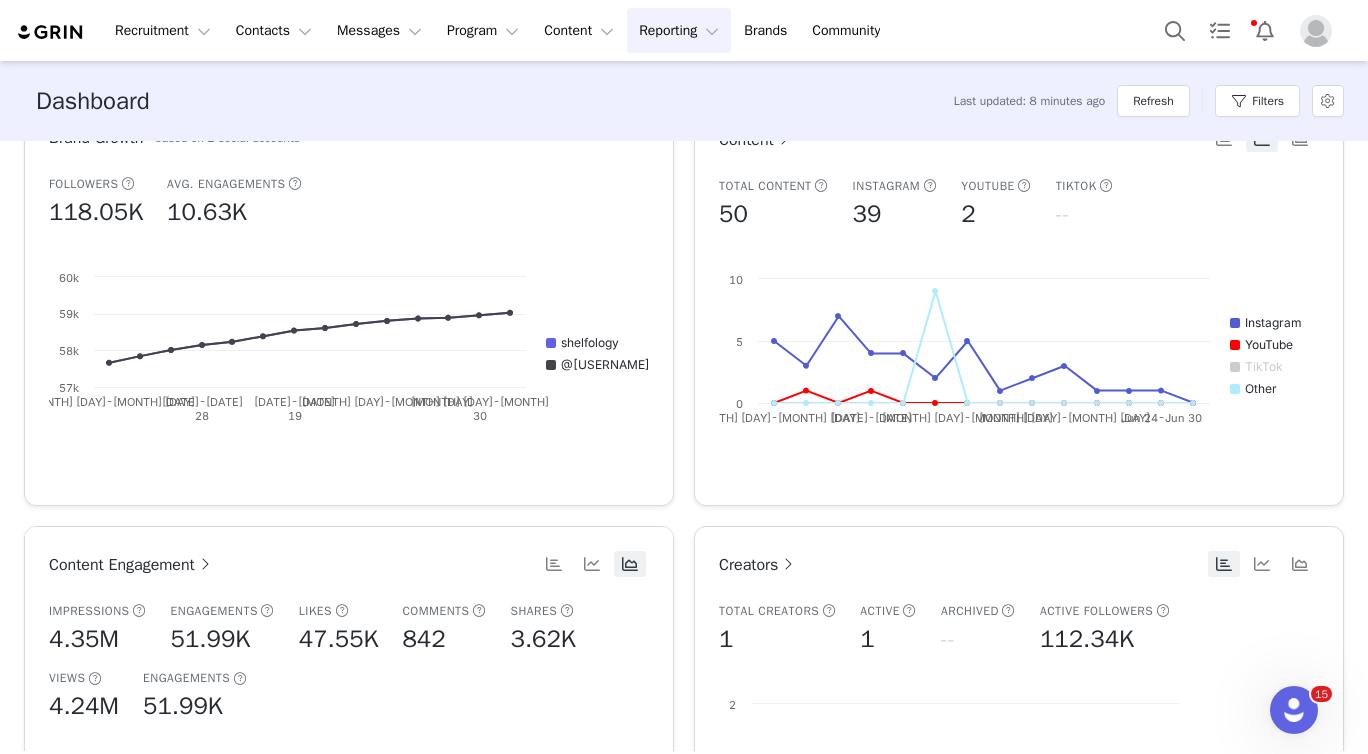 scroll, scrollTop: 0, scrollLeft: 0, axis: both 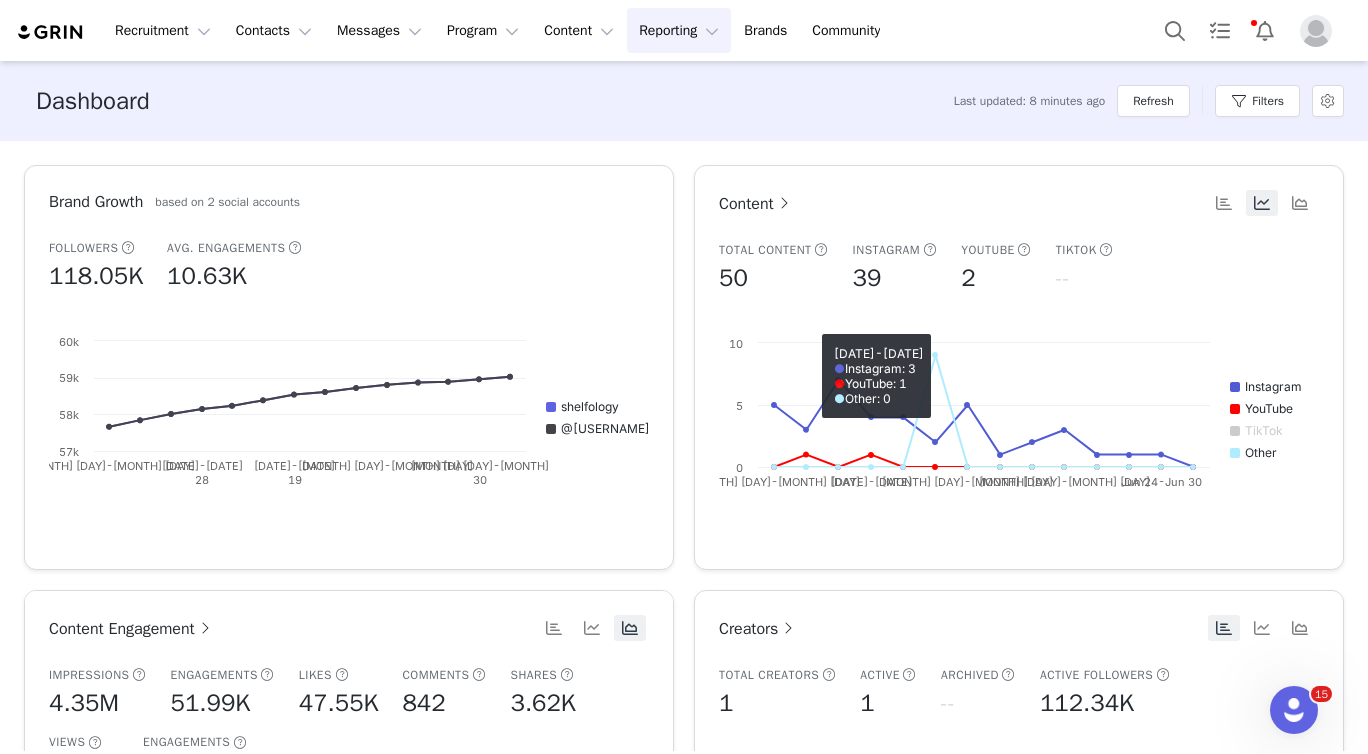 click on "Content" at bounding box center (756, 204) 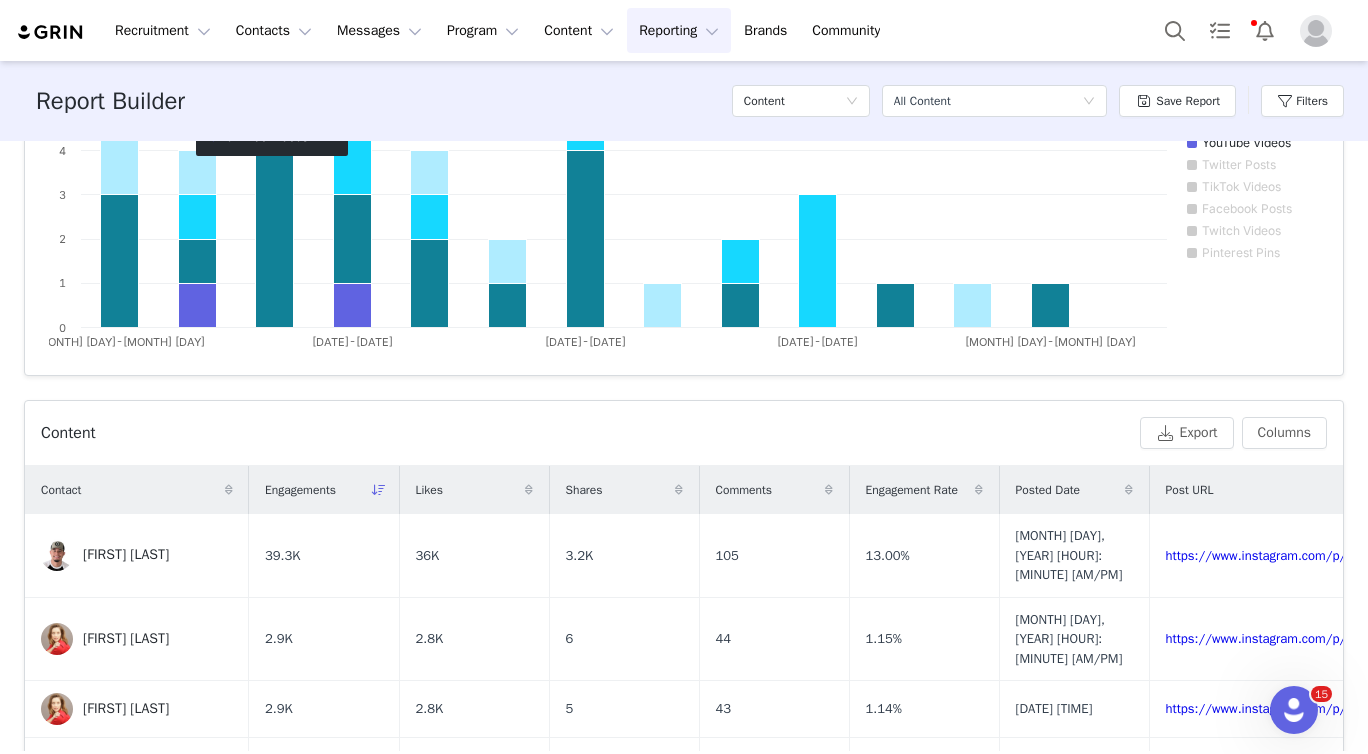 scroll, scrollTop: 529, scrollLeft: 0, axis: vertical 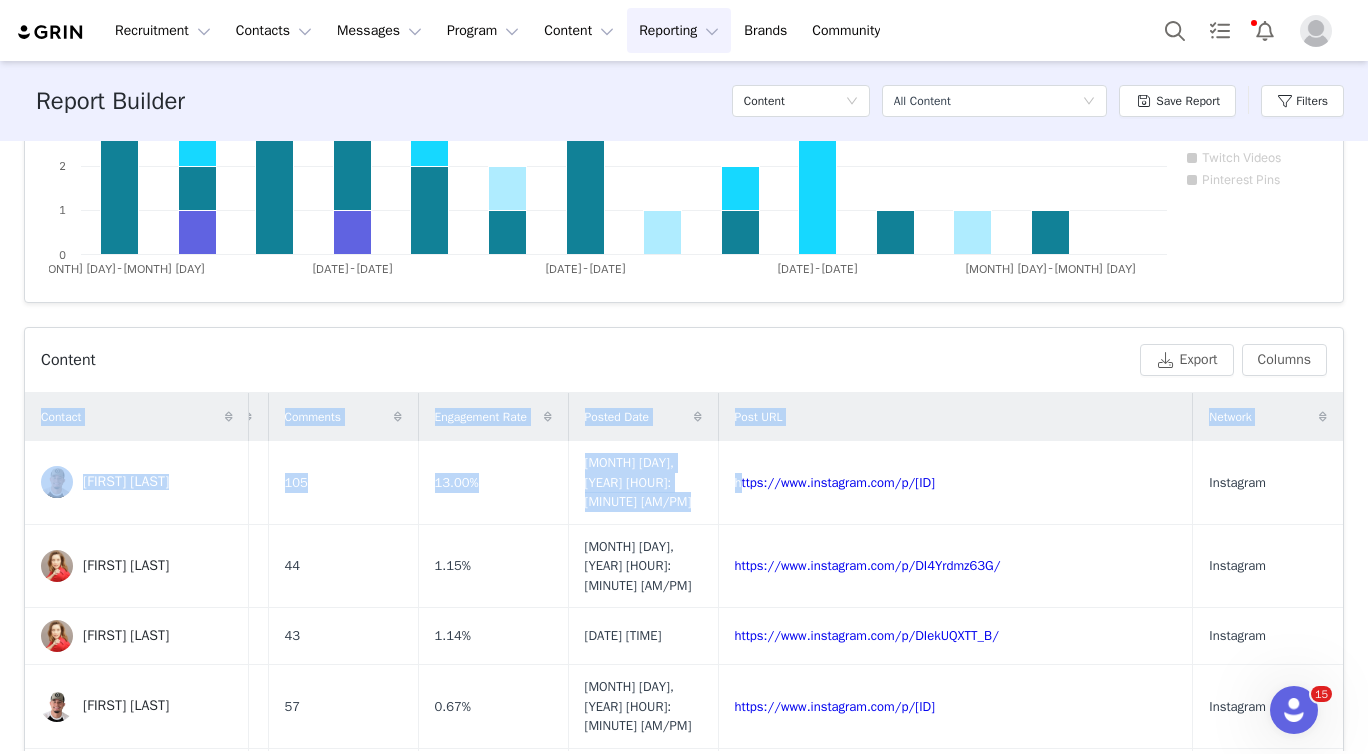 drag, startPoint x: 1166, startPoint y: 476, endPoint x: 1388, endPoint y: 482, distance: 222.08107 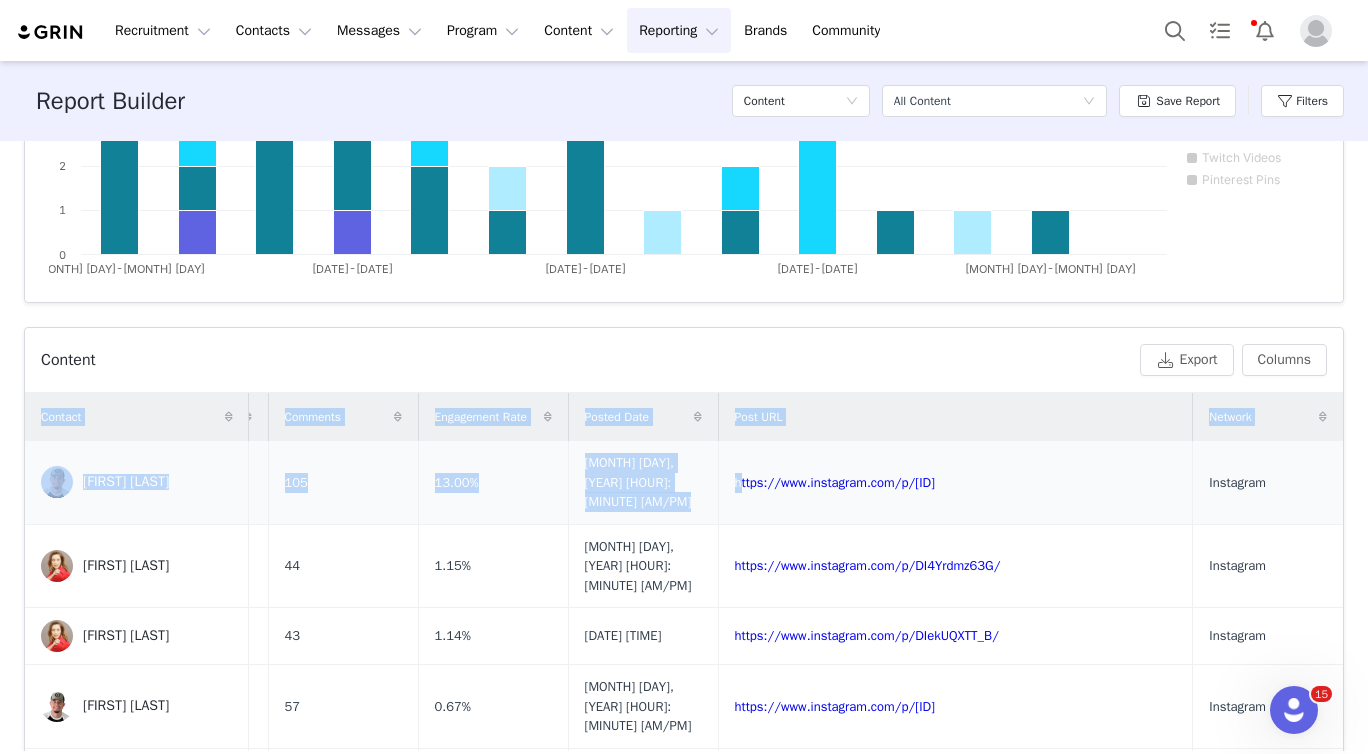 click on "https://www.instagram.com/p/[ID]" at bounding box center [955, 482] 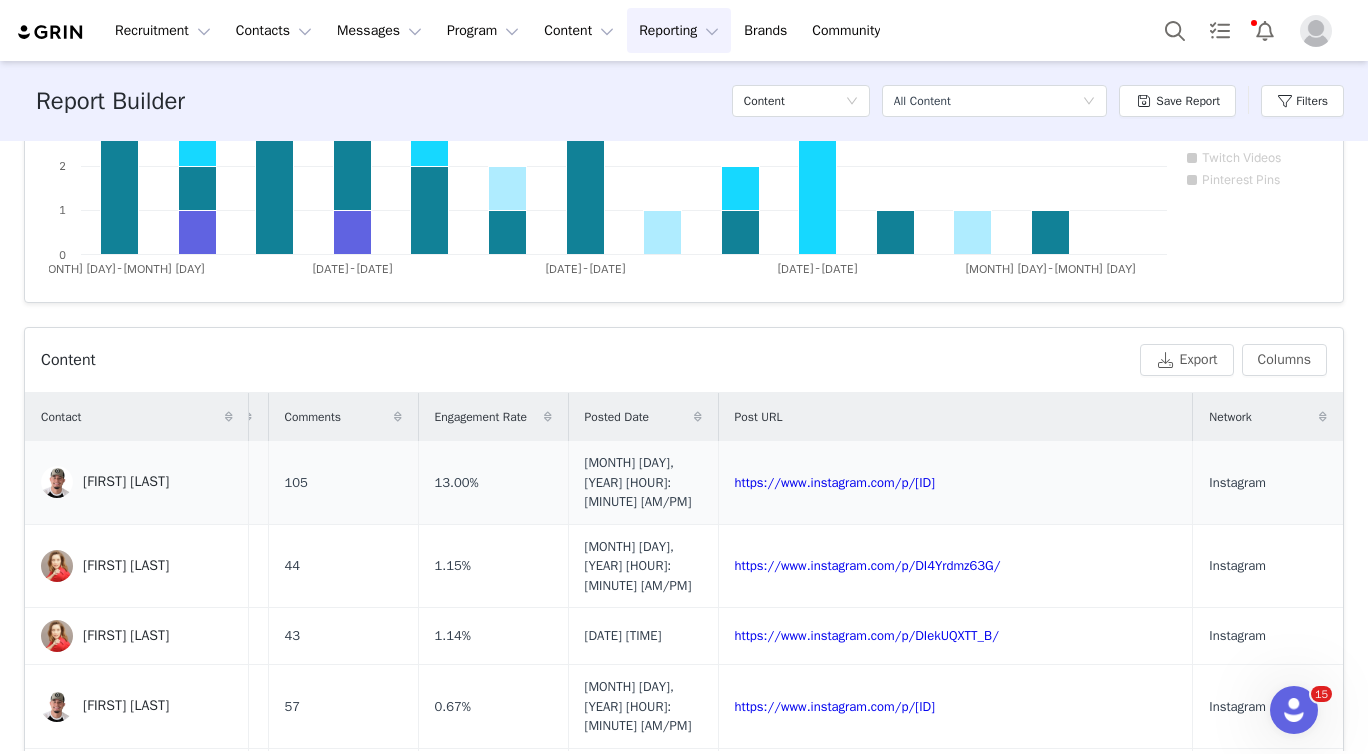 drag, startPoint x: 1027, startPoint y: 472, endPoint x: 706, endPoint y: 473, distance: 321.00156 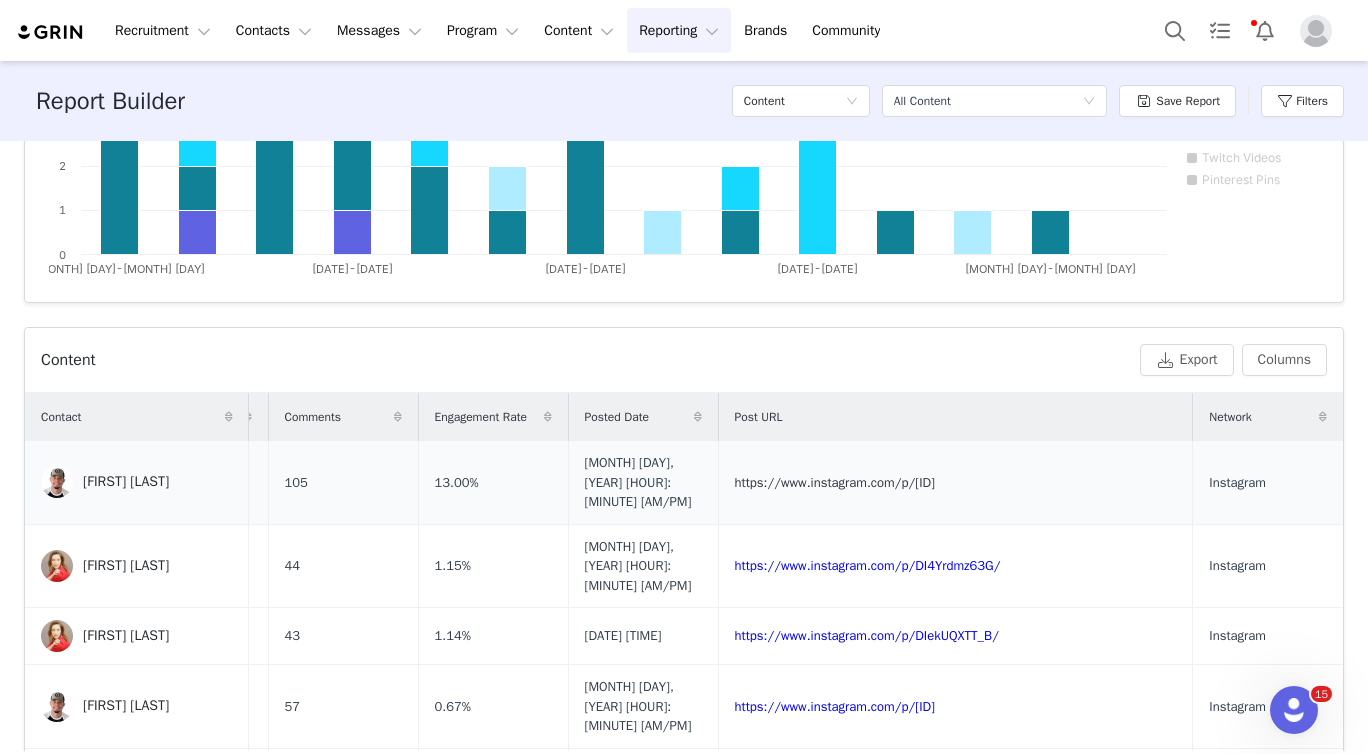 click on "https://www.instagram.com/p/[ID]" at bounding box center [835, 482] 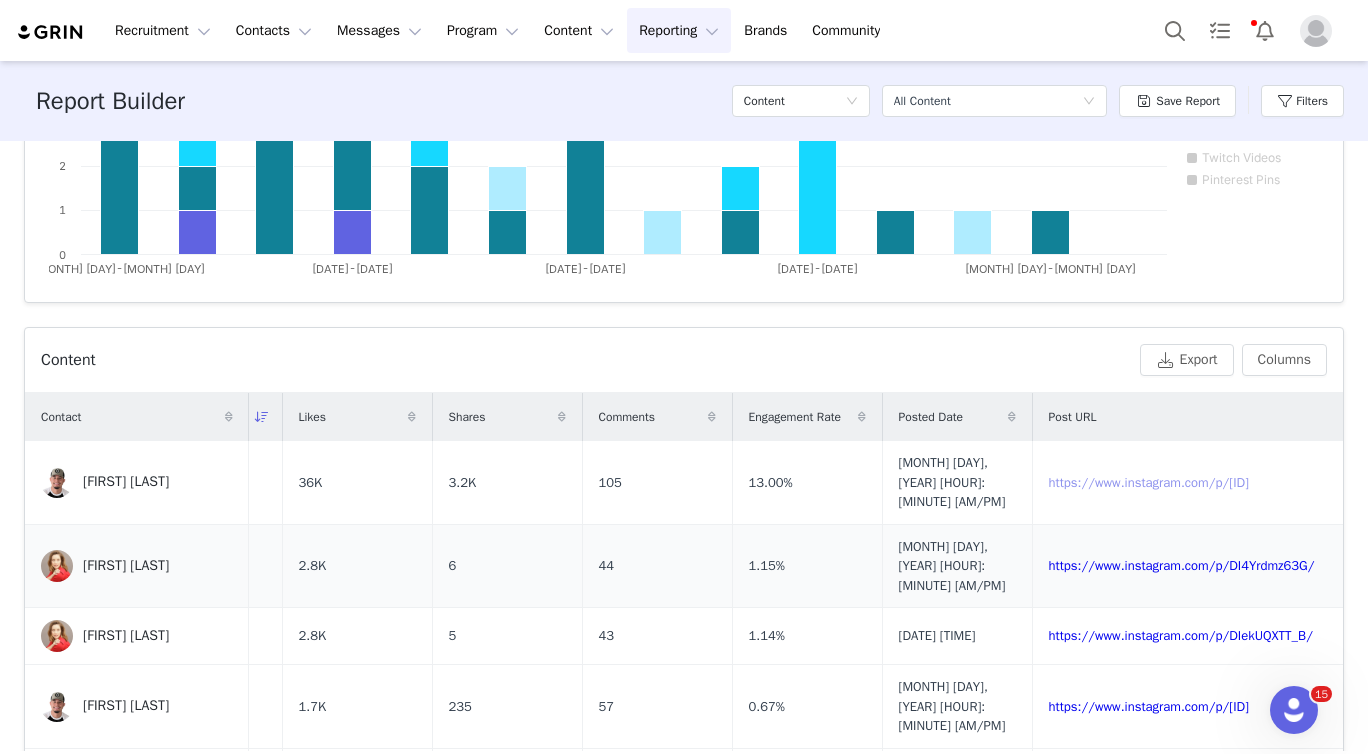 scroll, scrollTop: 0, scrollLeft: 446, axis: horizontal 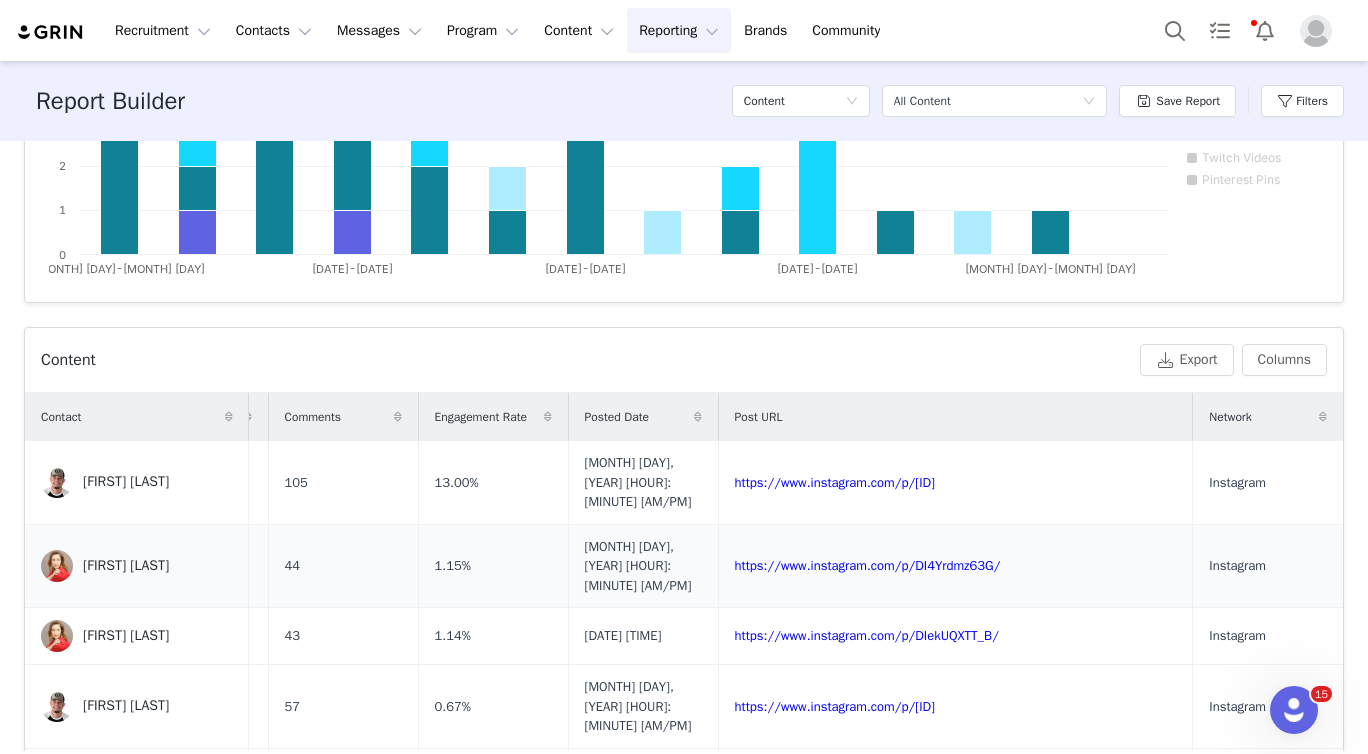 click on "https://www.instagram.com/p/DI4Yrdmz63G/" at bounding box center (955, 566) 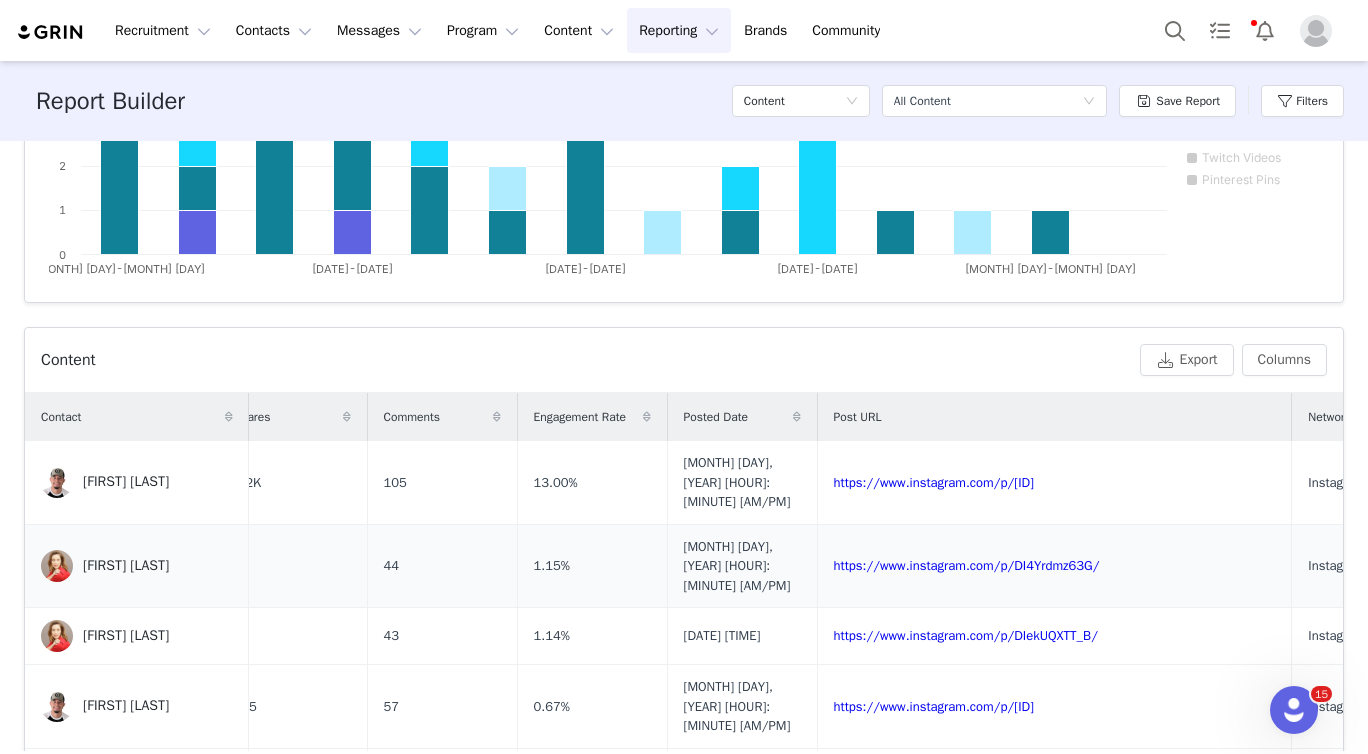 scroll, scrollTop: 0, scrollLeft: 342, axis: horizontal 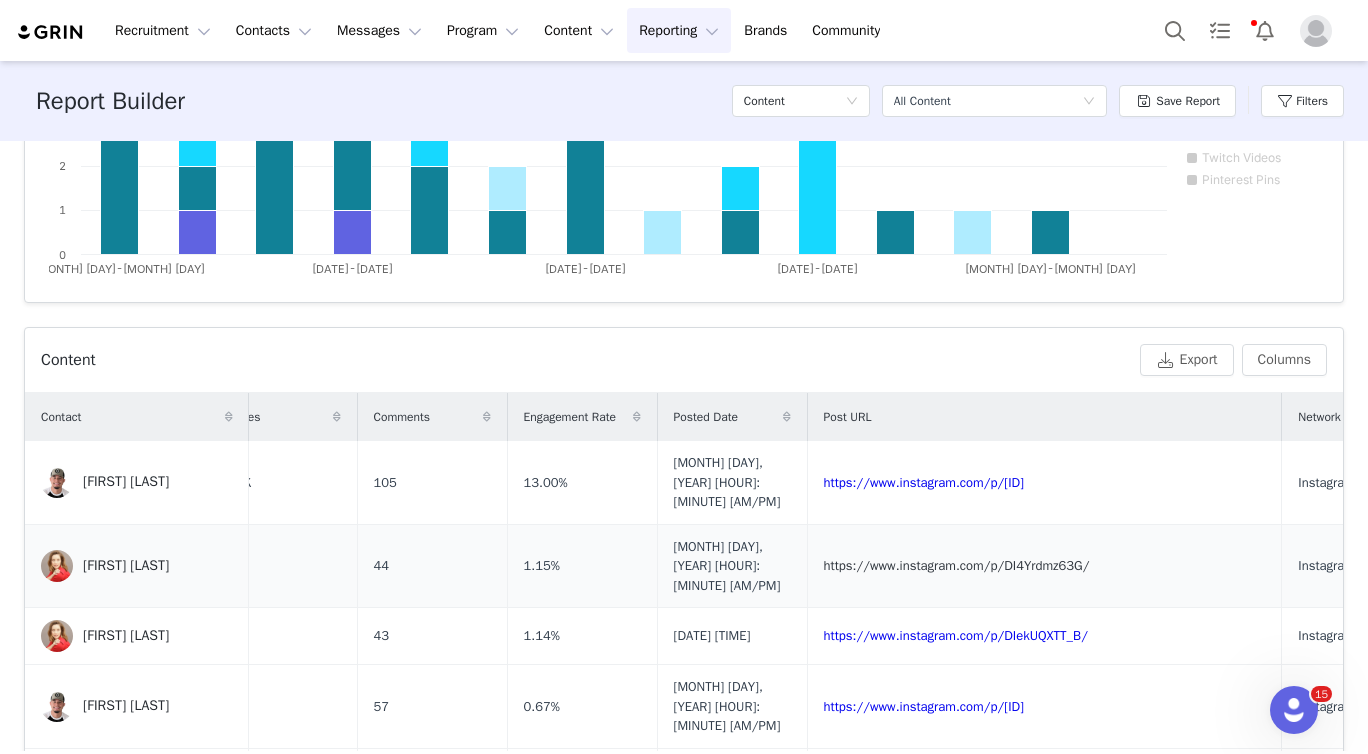 click on "https://www.instagram.com/p/DI4Yrdmz63G/" at bounding box center (957, 565) 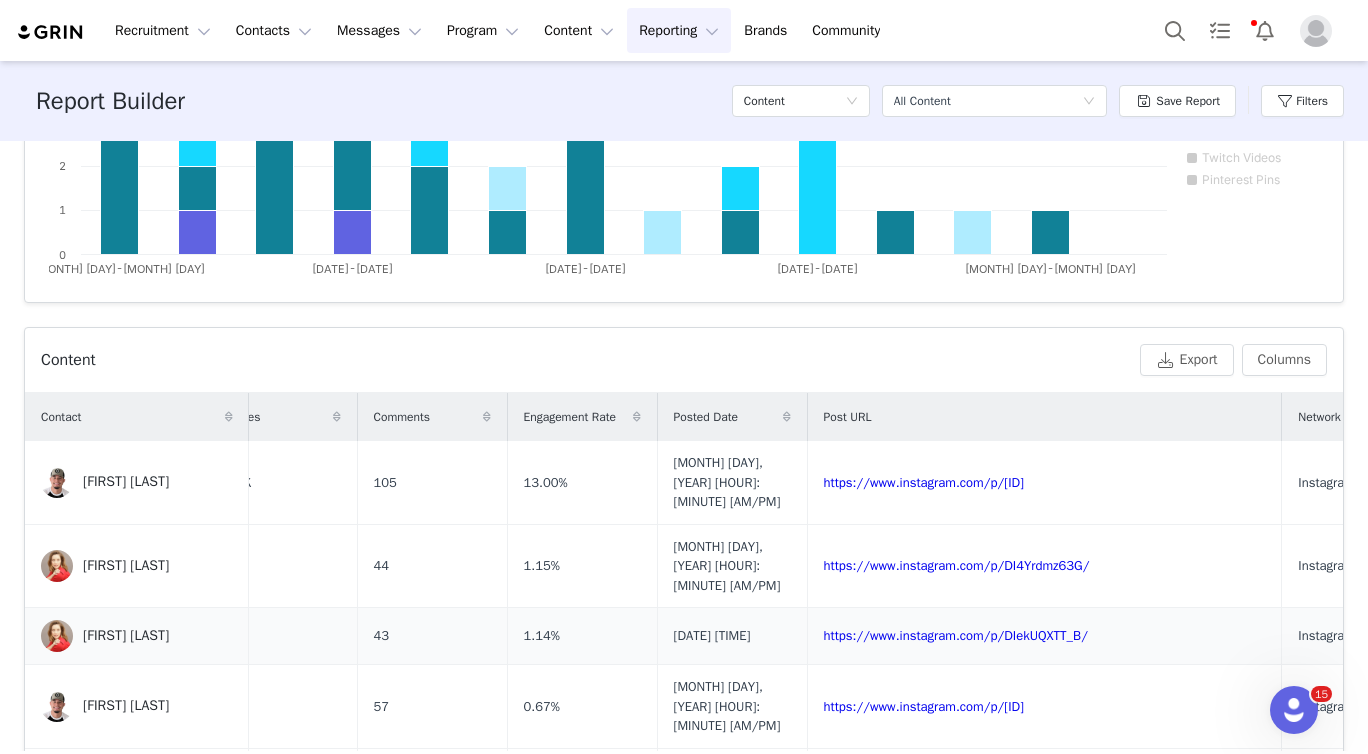 click on "https://www.instagram.com/p/DIekUQXTT_B/" at bounding box center [1044, 636] 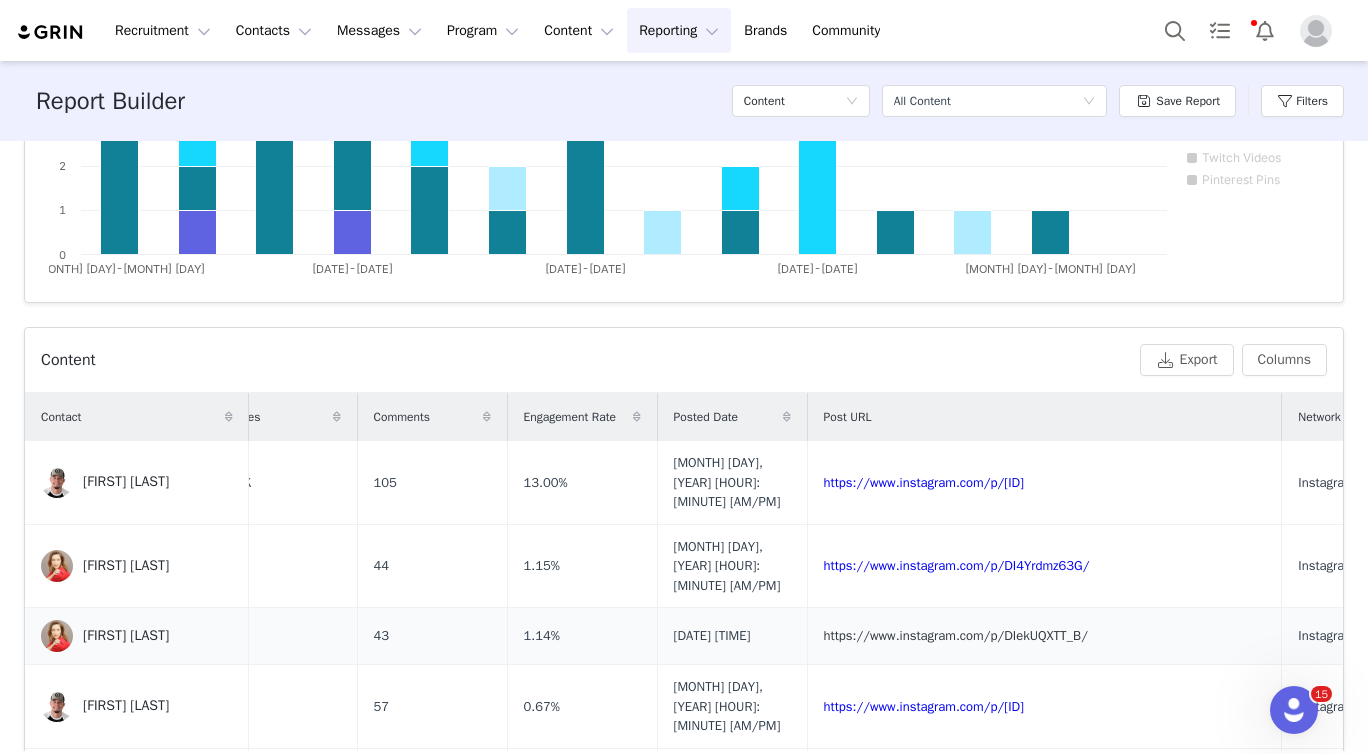 click on "https://www.instagram.com/p/DIekUQXTT_B/" at bounding box center [956, 635] 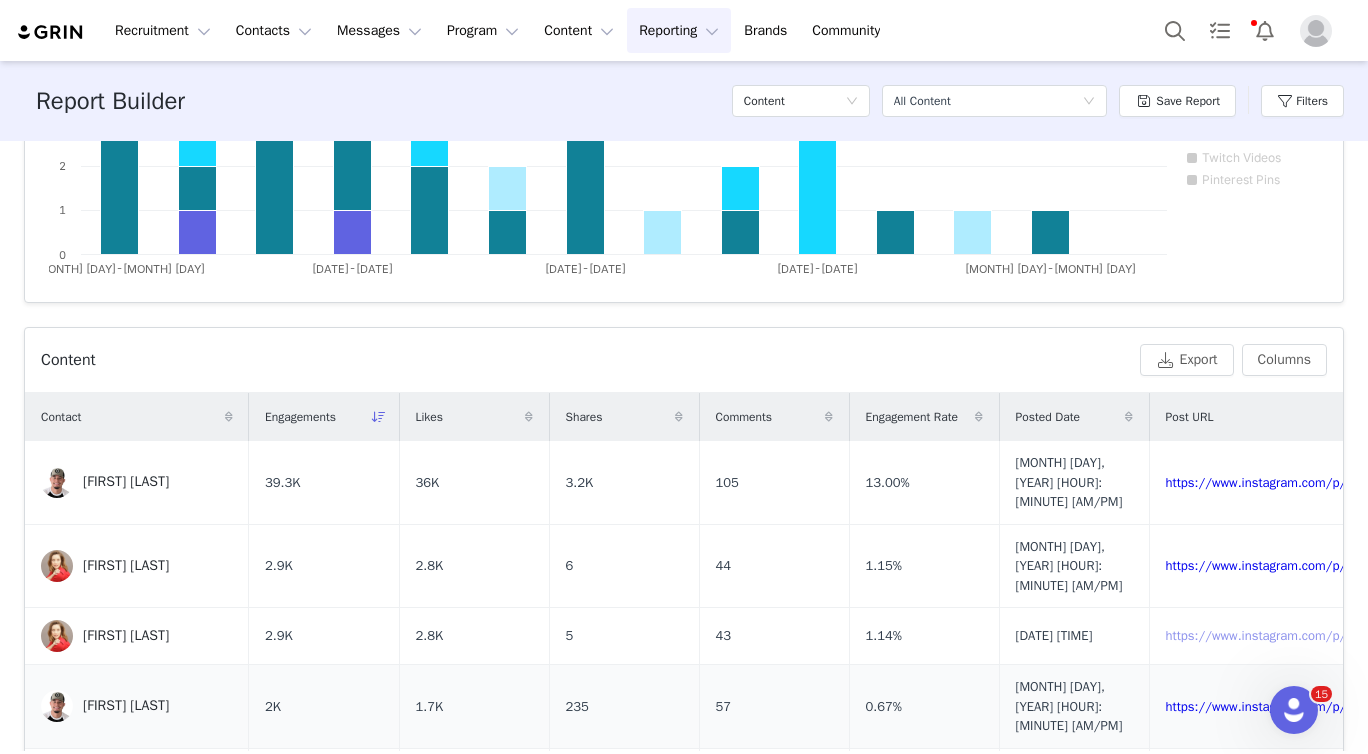 scroll, scrollTop: 67, scrollLeft: 0, axis: vertical 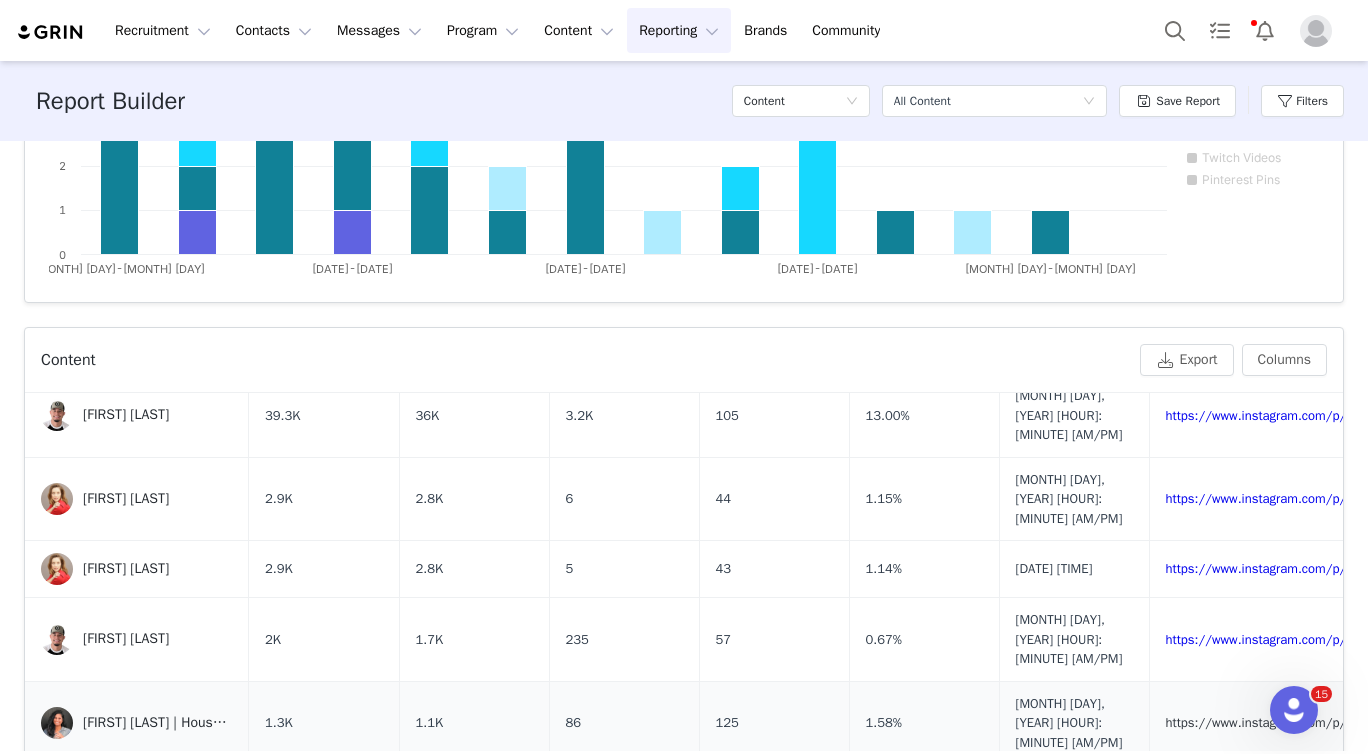click on "https://www.instagram.com/p/[ID]" at bounding box center (1266, 722) 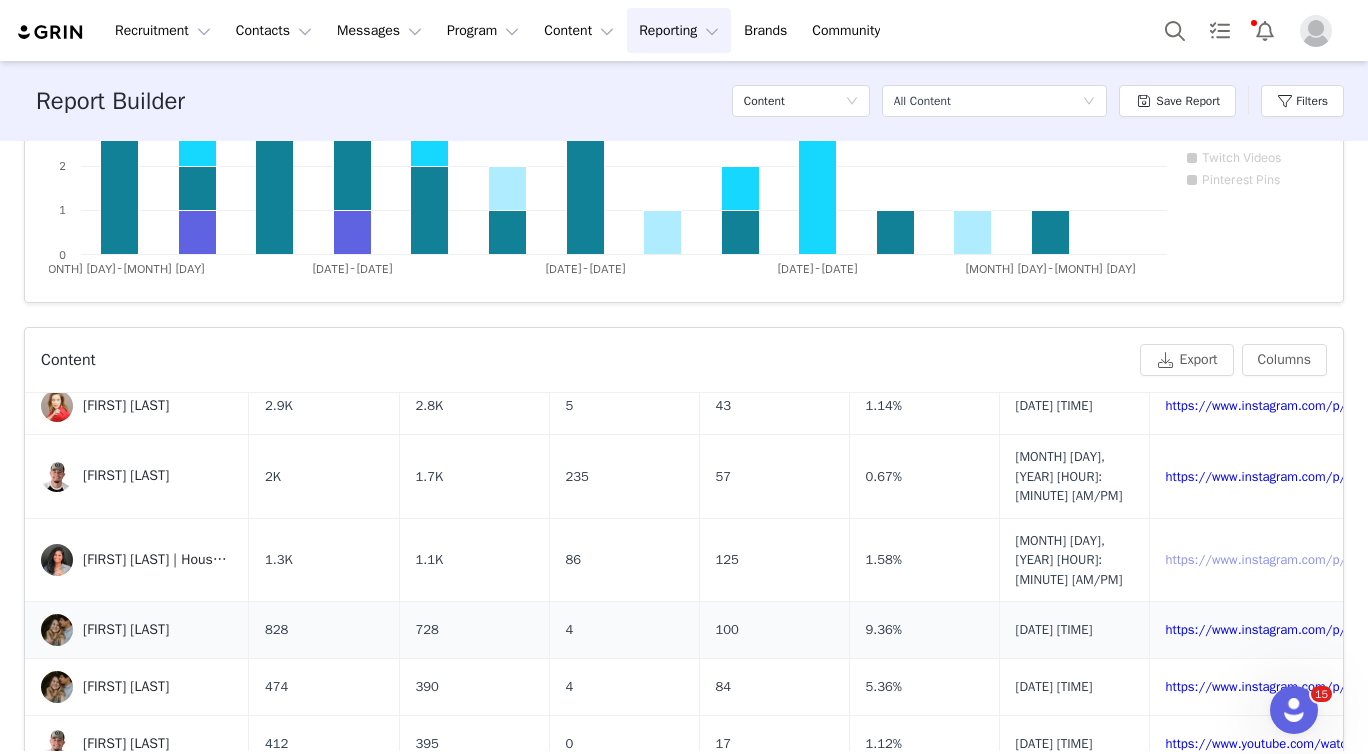 scroll, scrollTop: 232, scrollLeft: 0, axis: vertical 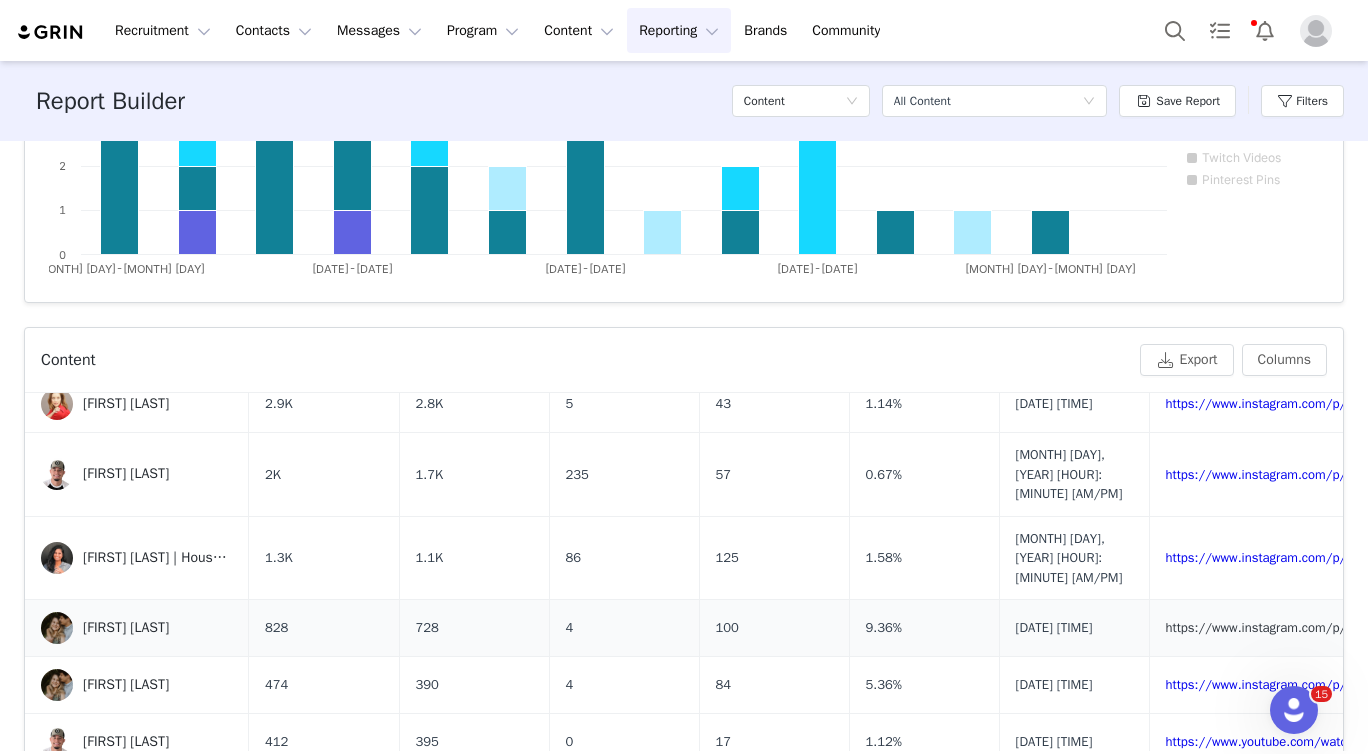 click on "https://www.instagram.com/p/[ID]" at bounding box center [1266, 627] 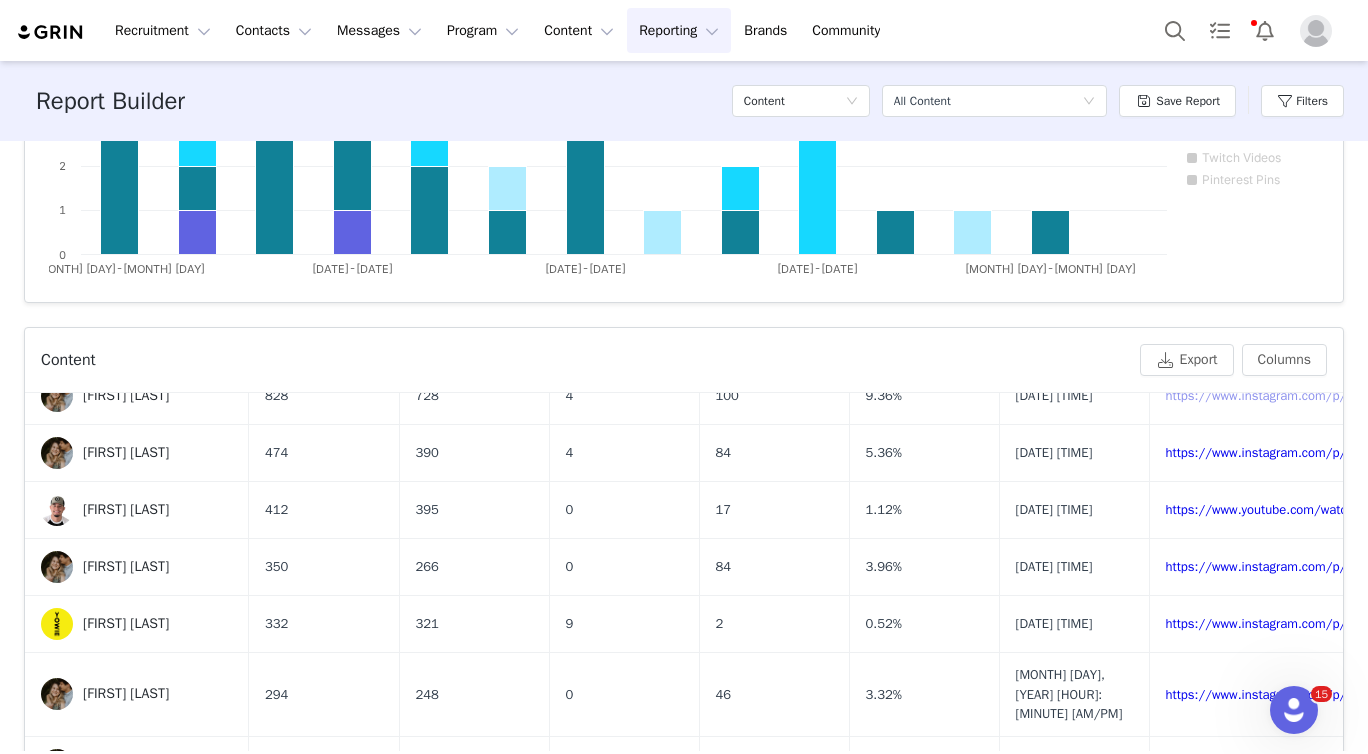 scroll, scrollTop: 466, scrollLeft: 0, axis: vertical 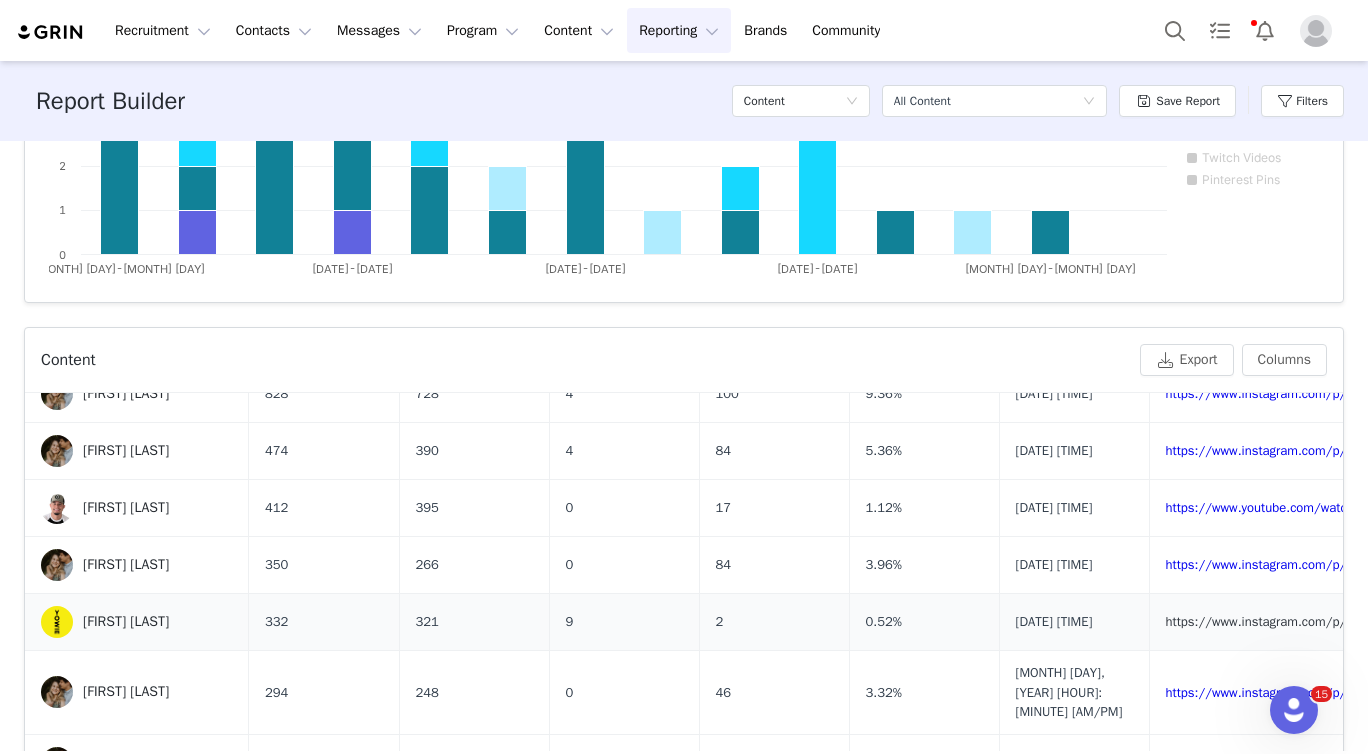 click on "https://www.instagram.com/p/DIZWDaoRuih/" at bounding box center [1298, 621] 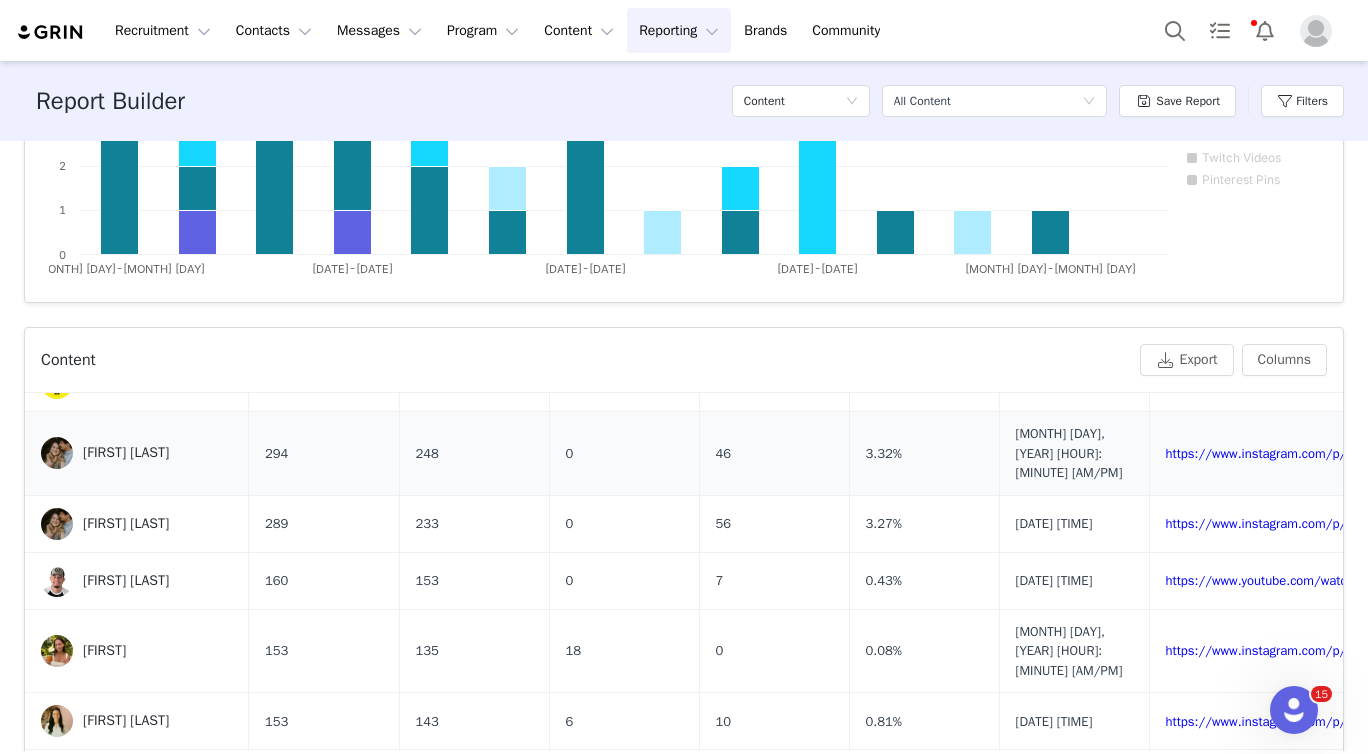 scroll, scrollTop: 721, scrollLeft: 0, axis: vertical 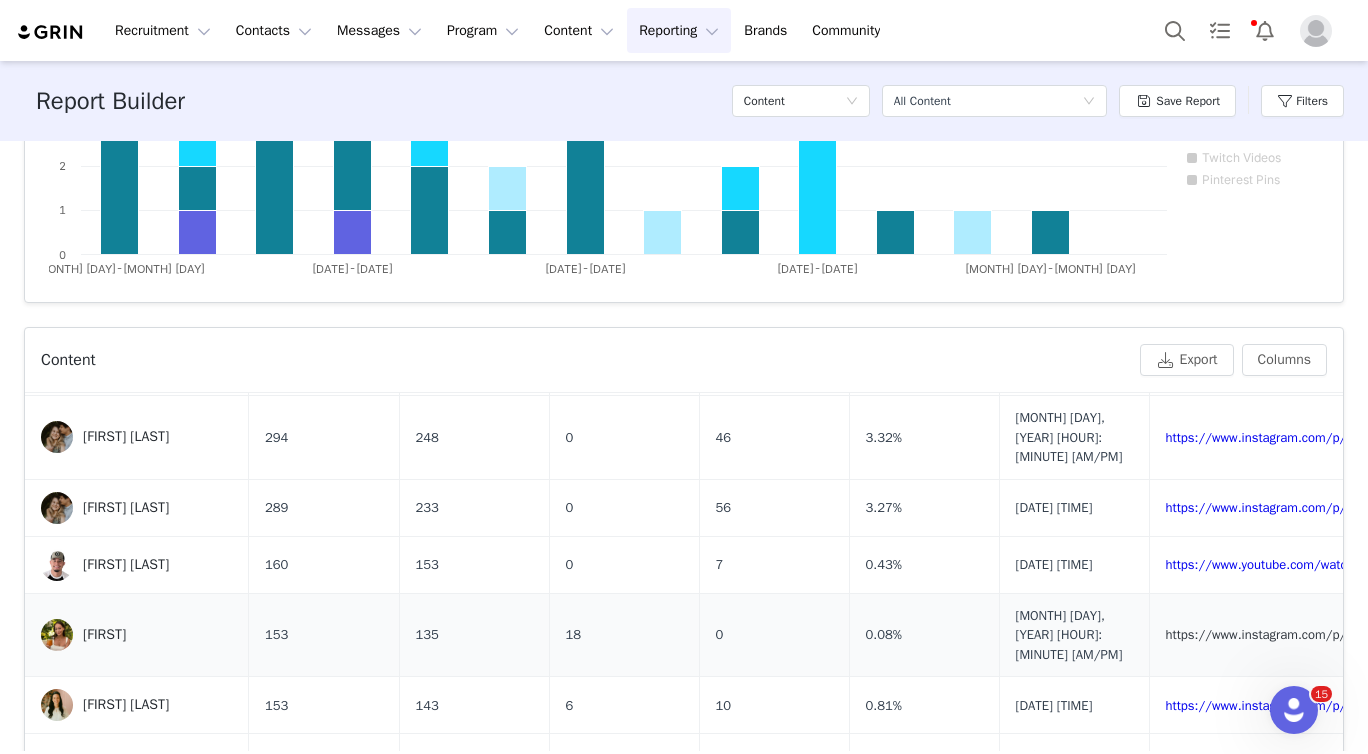 click on "https://www.instagram.com/p/[ID]" at bounding box center [1266, 634] 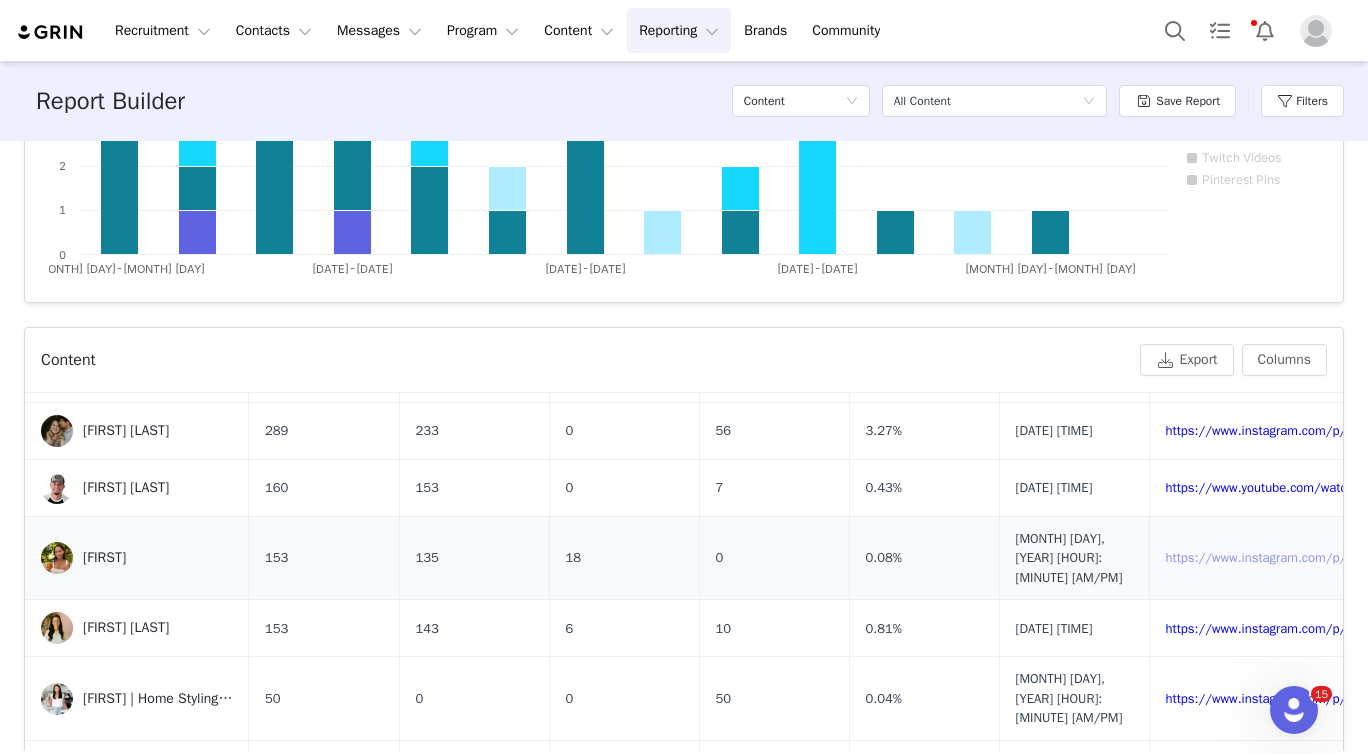 scroll, scrollTop: 799, scrollLeft: 0, axis: vertical 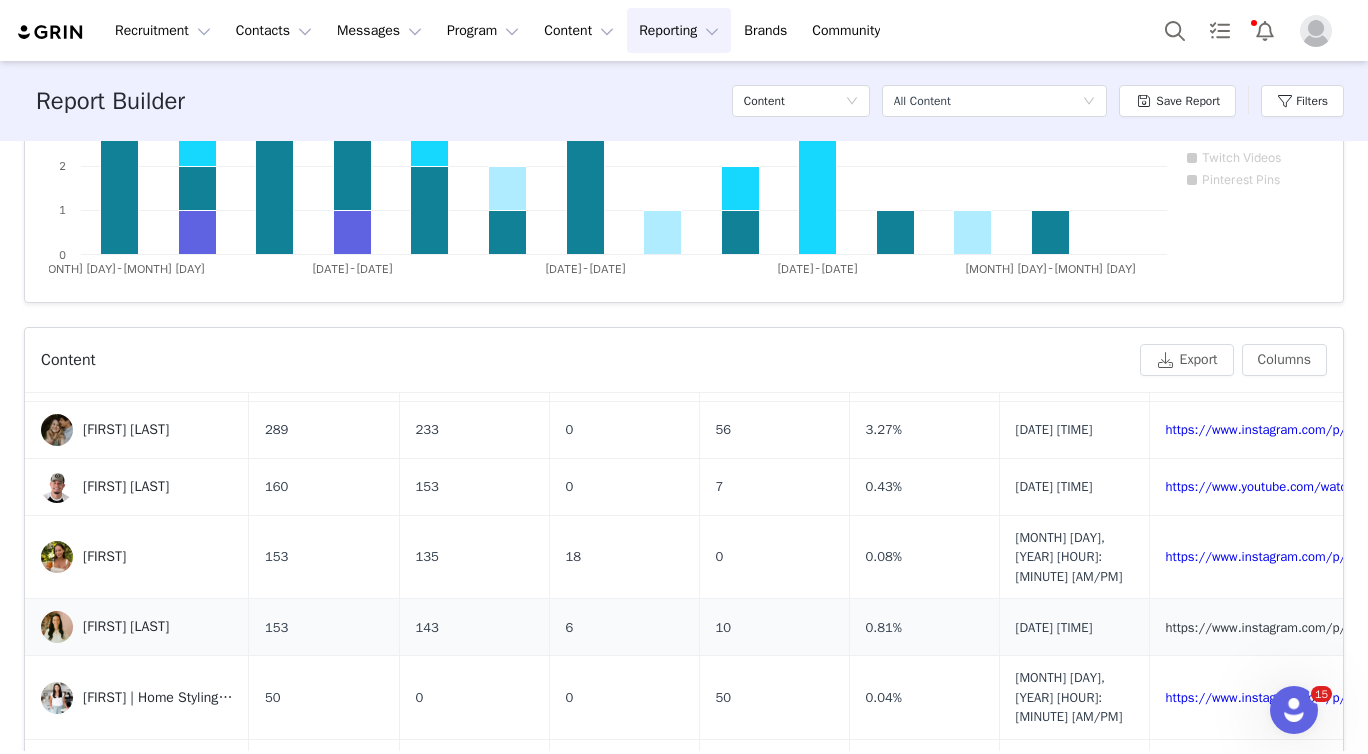 click on "https://www.instagram.com/p/[ID]" at bounding box center (1266, 627) 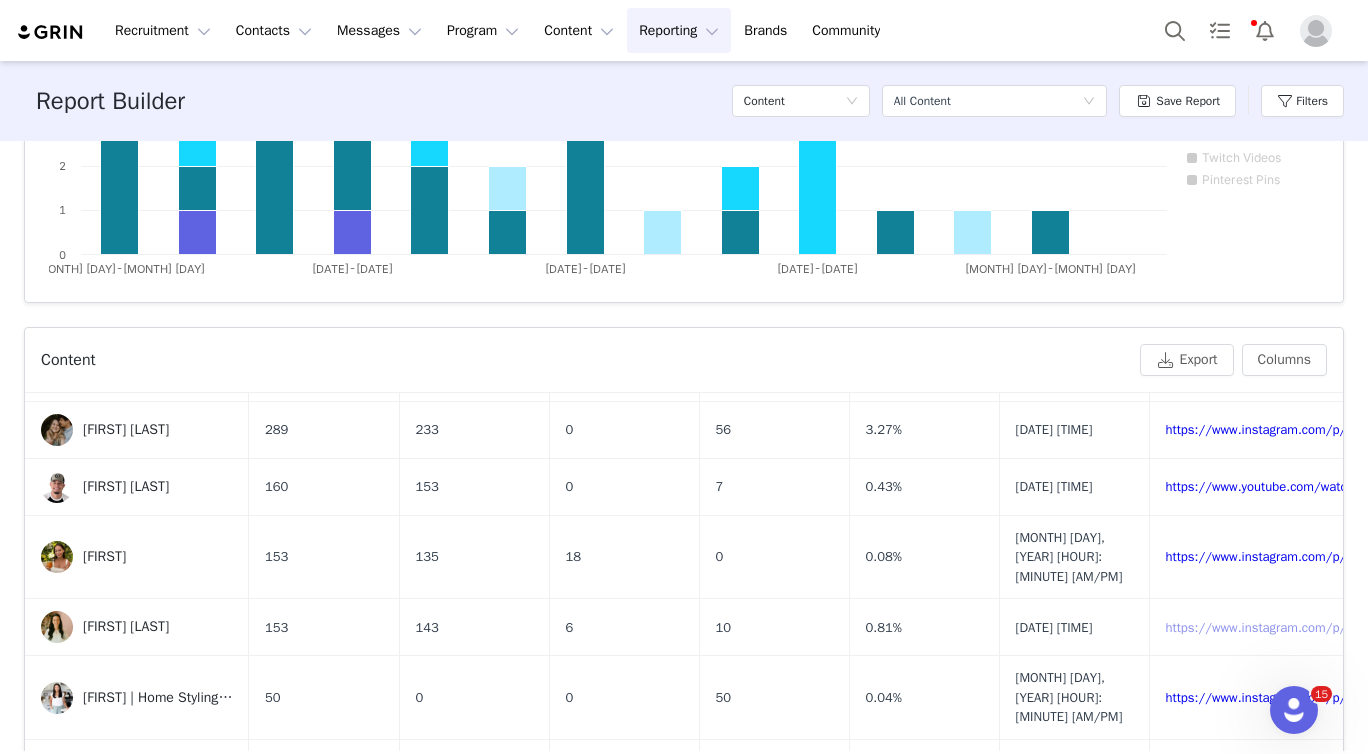 drag, startPoint x: 1214, startPoint y: 565, endPoint x: 805, endPoint y: 204, distance: 545.5291 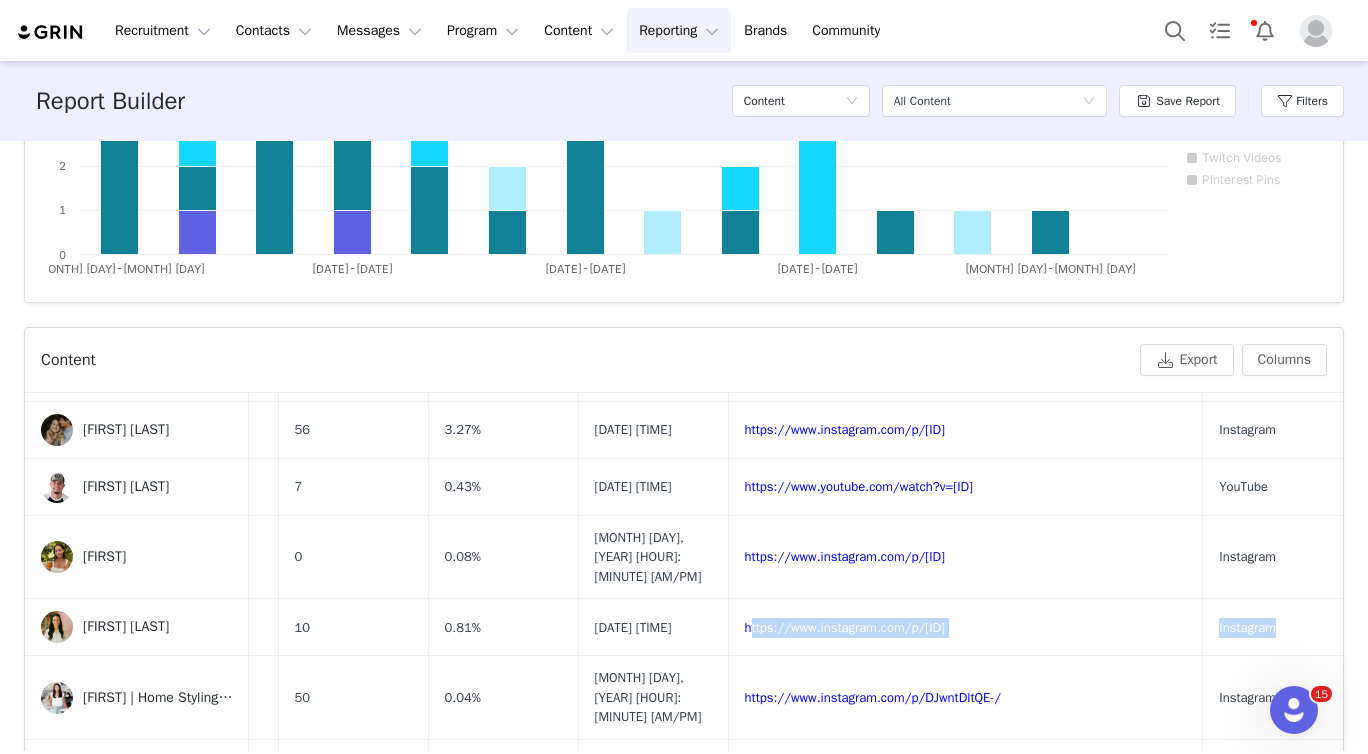 drag, startPoint x: 1165, startPoint y: 574, endPoint x: 1354, endPoint y: 577, distance: 189.0238 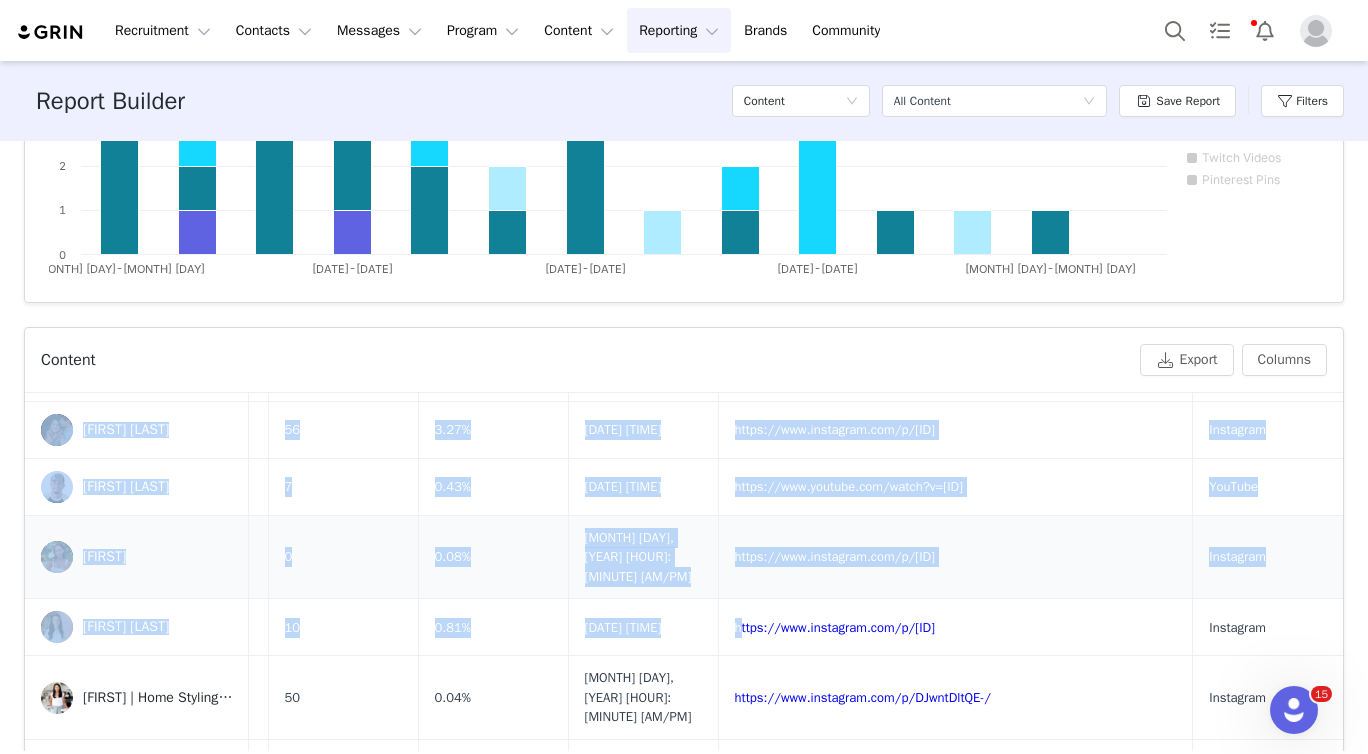 click on "https://www.instagram.com/p/[ID]" at bounding box center (955, 557) 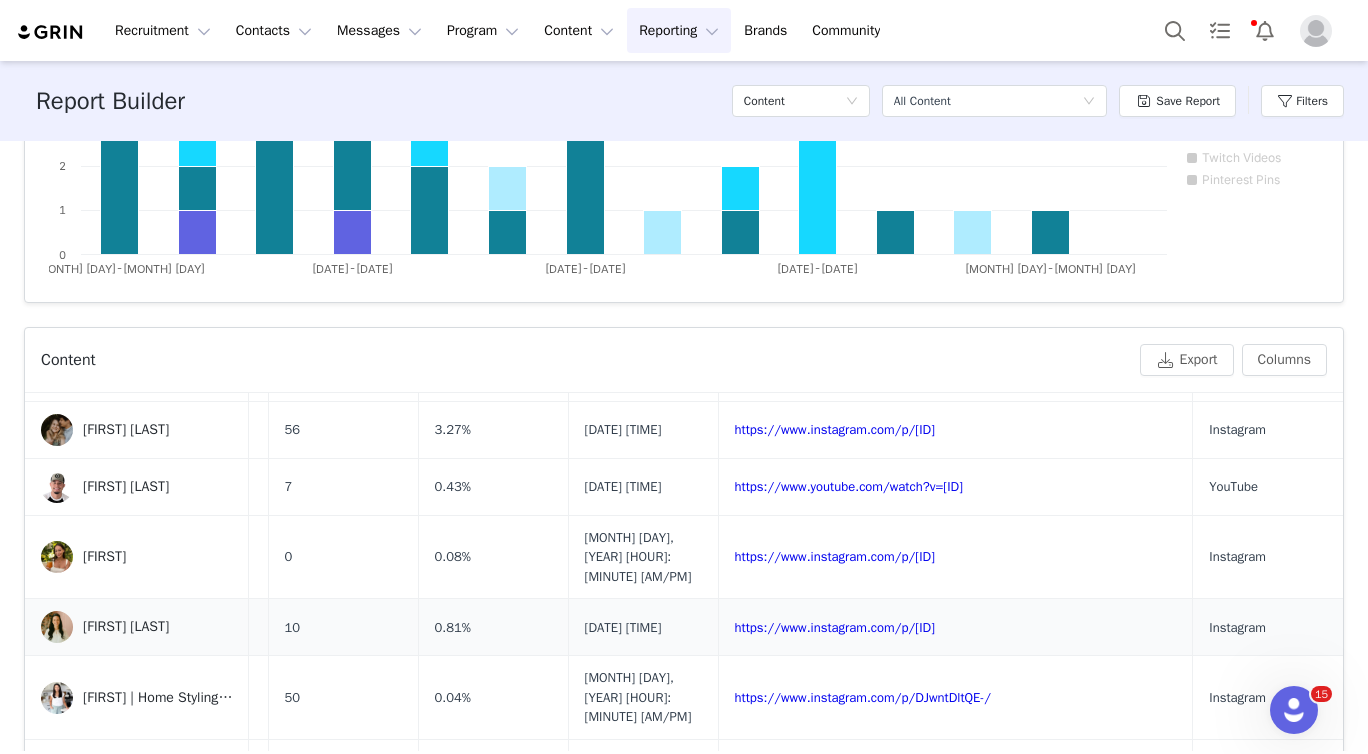 drag, startPoint x: 1040, startPoint y: 575, endPoint x: 719, endPoint y: 571, distance: 321.02493 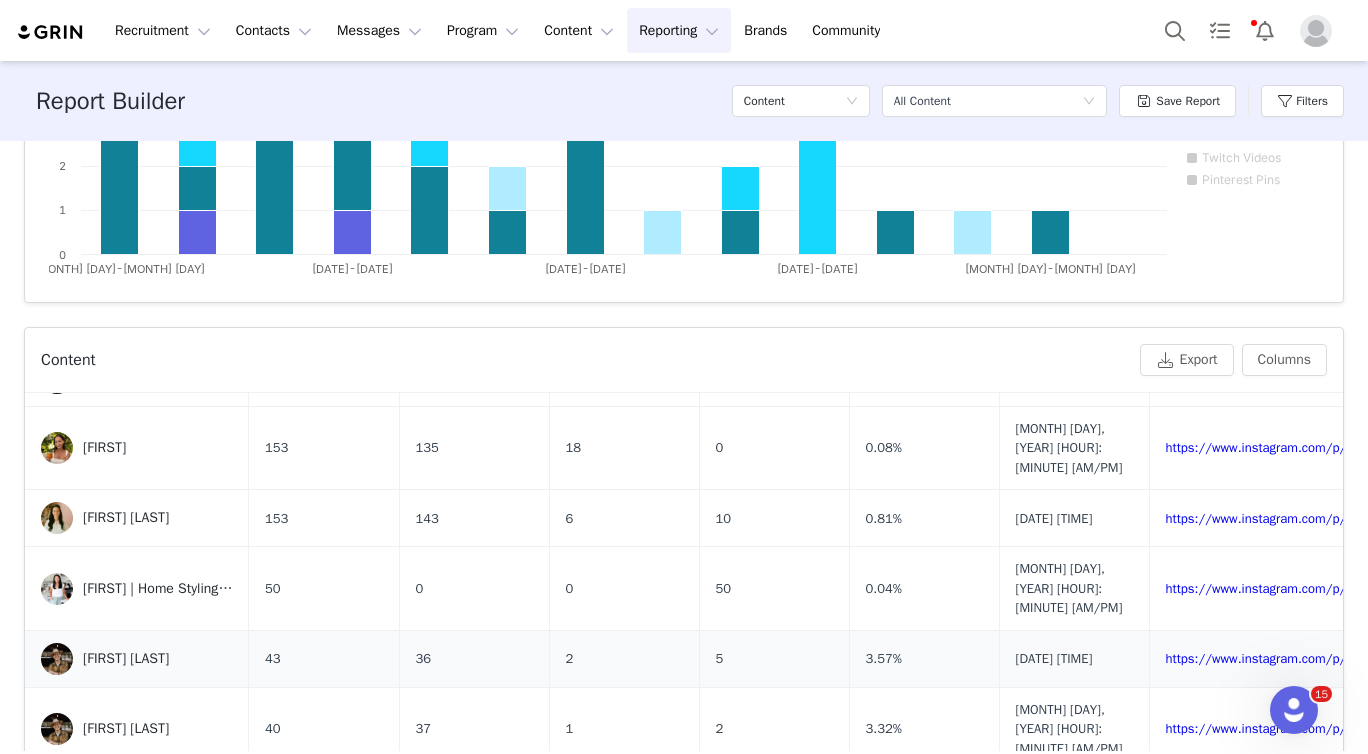 scroll, scrollTop: 902, scrollLeft: 0, axis: vertical 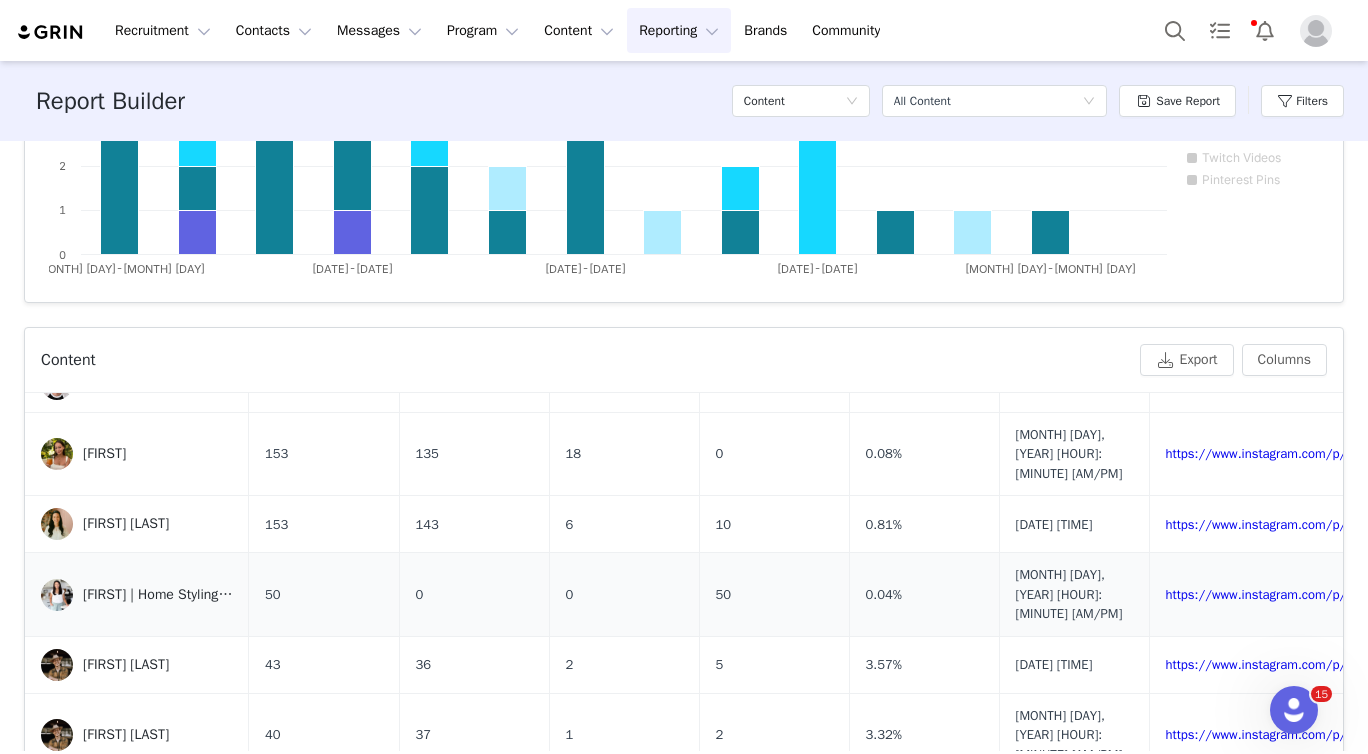 click on "https://www.instagram.com/p/DJwntDltQE-/" at bounding box center [1386, 595] 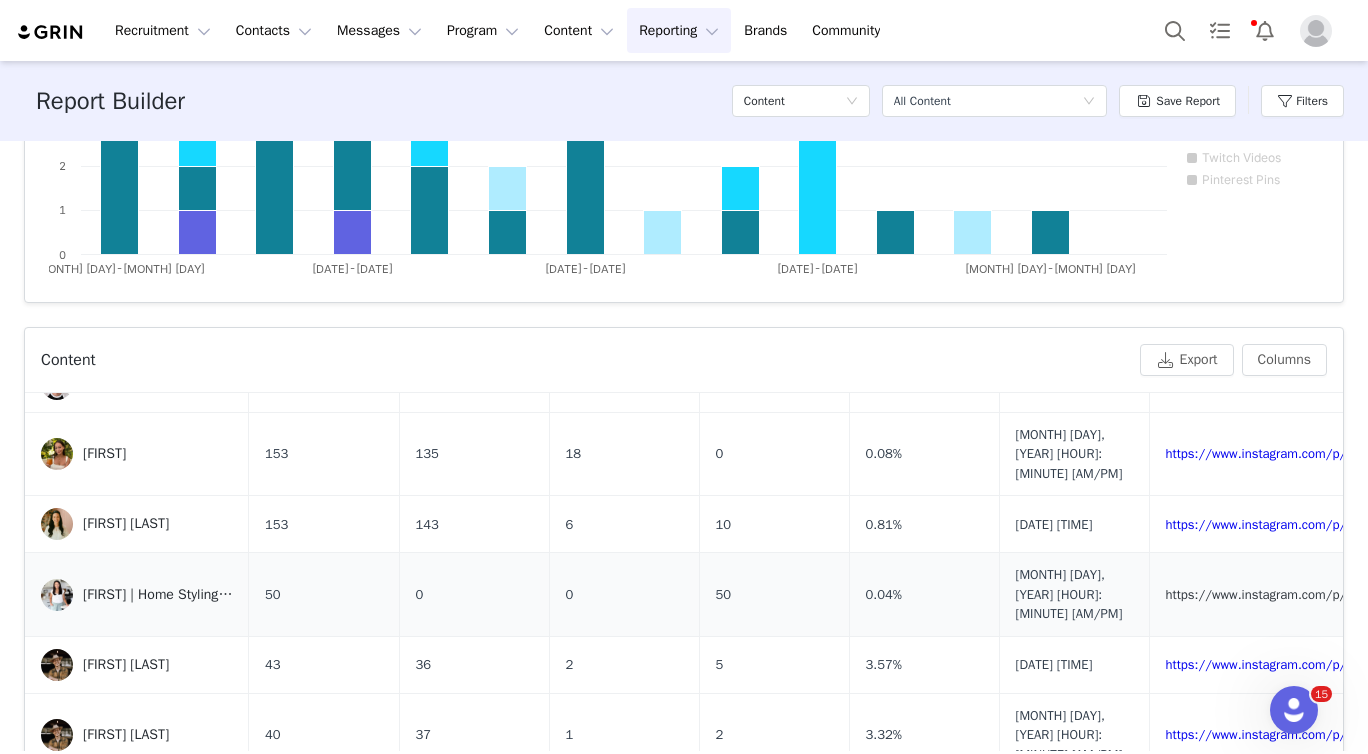 click on "https://www.instagram.com/p/DJwntDltQE-/" at bounding box center [1294, 594] 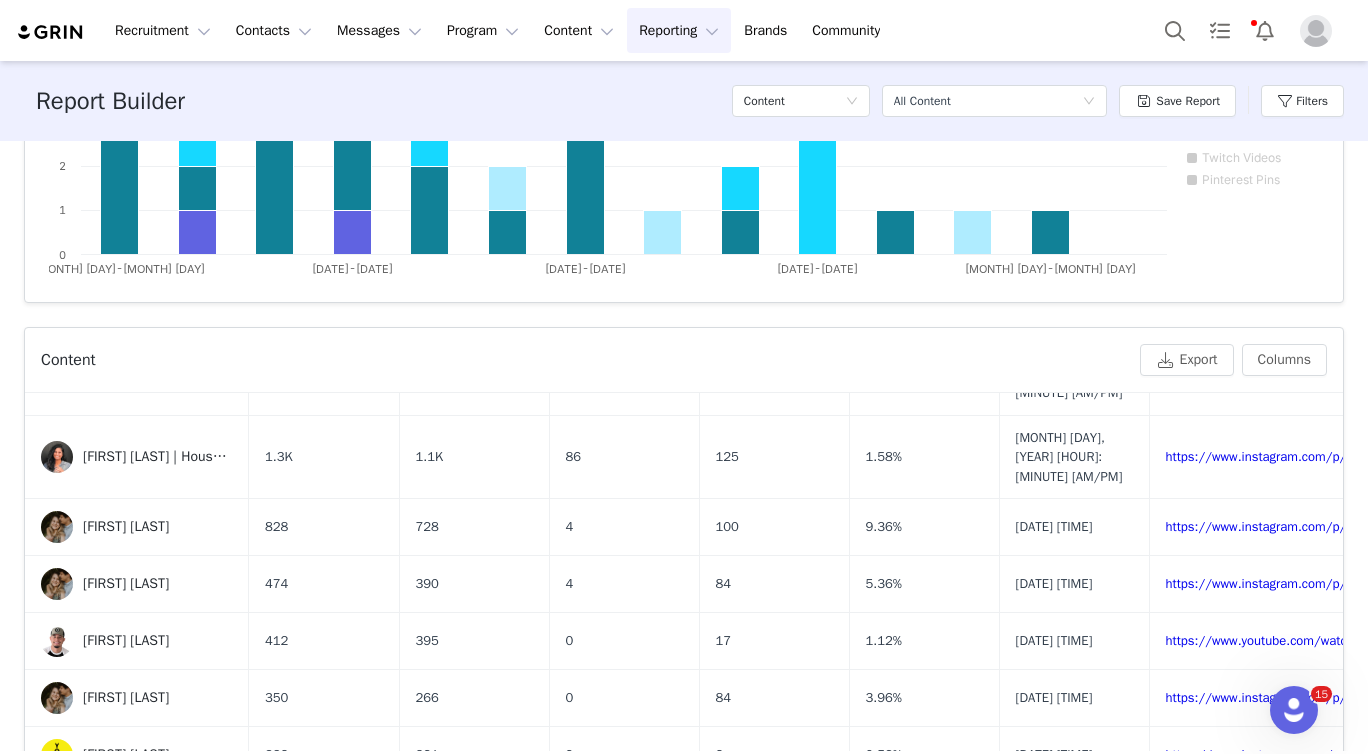 scroll, scrollTop: 0, scrollLeft: 0, axis: both 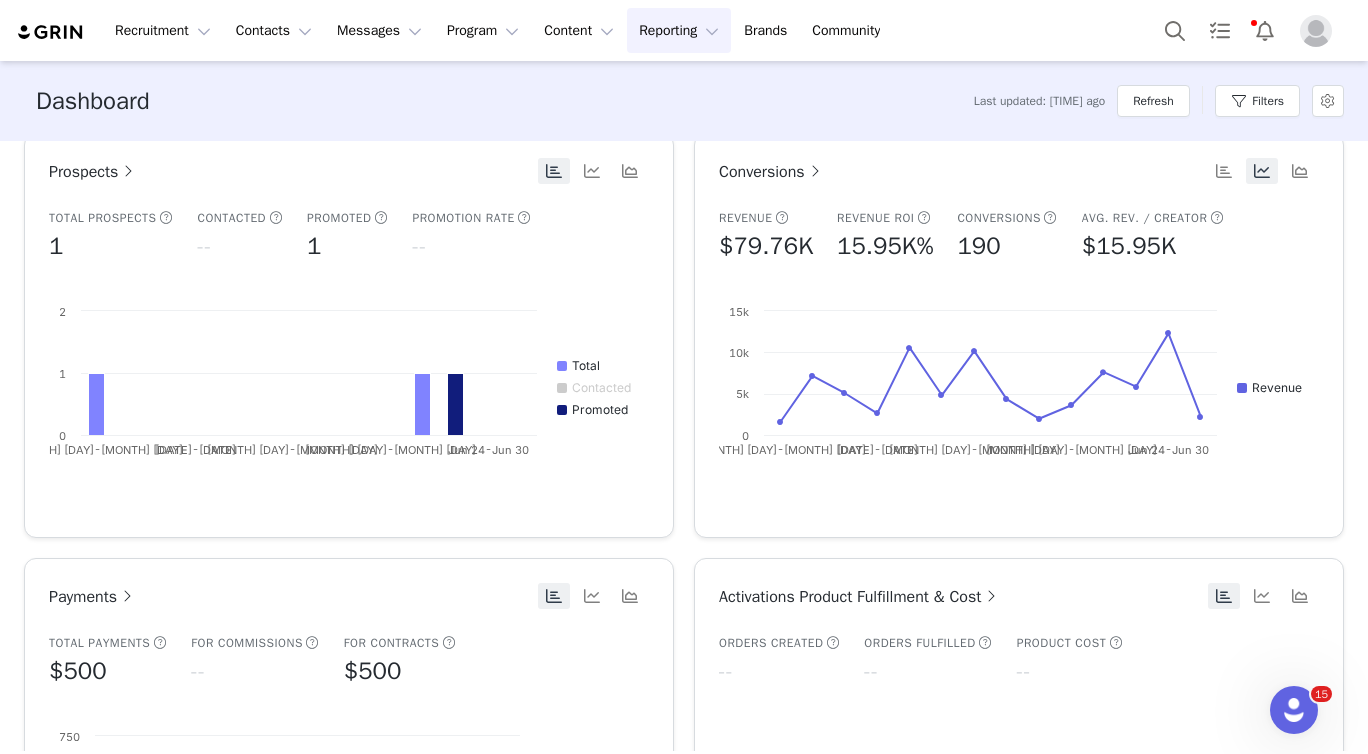 click on "Conversions" at bounding box center [772, 172] 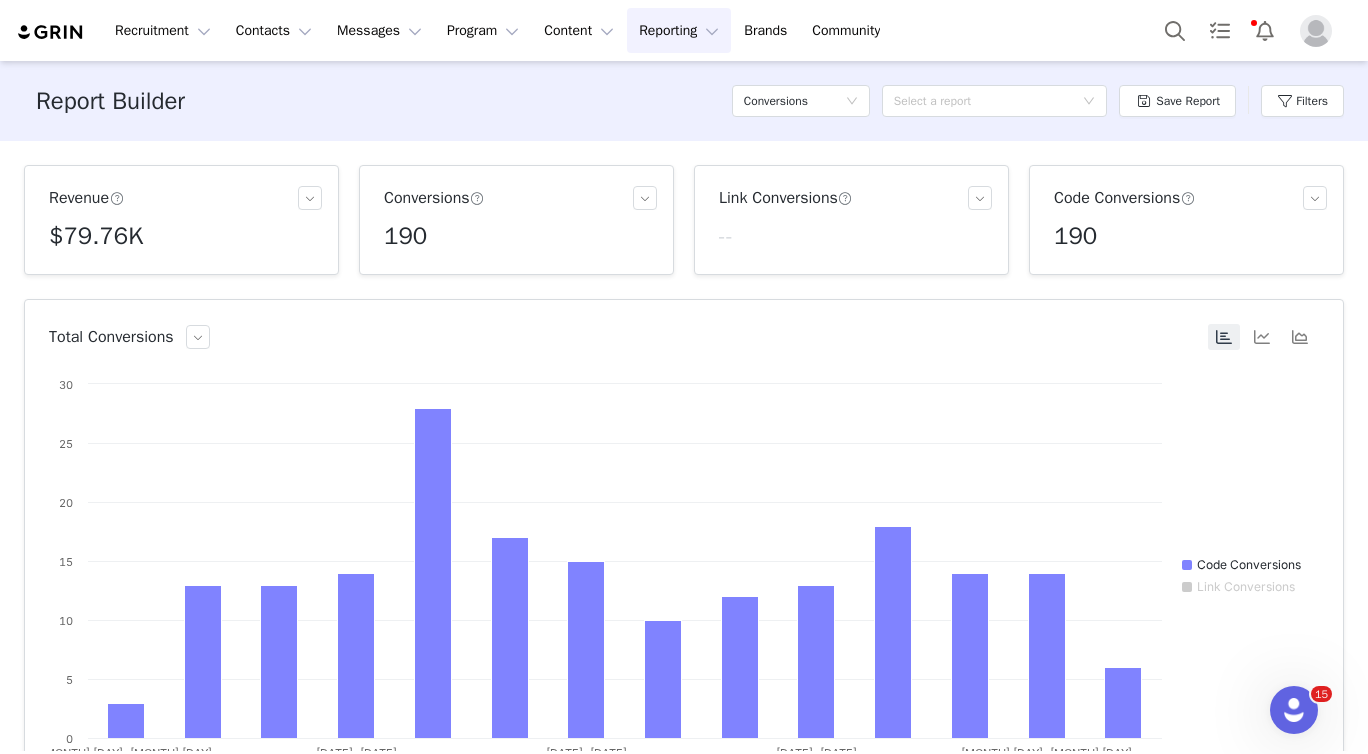 scroll, scrollTop: 190, scrollLeft: 0, axis: vertical 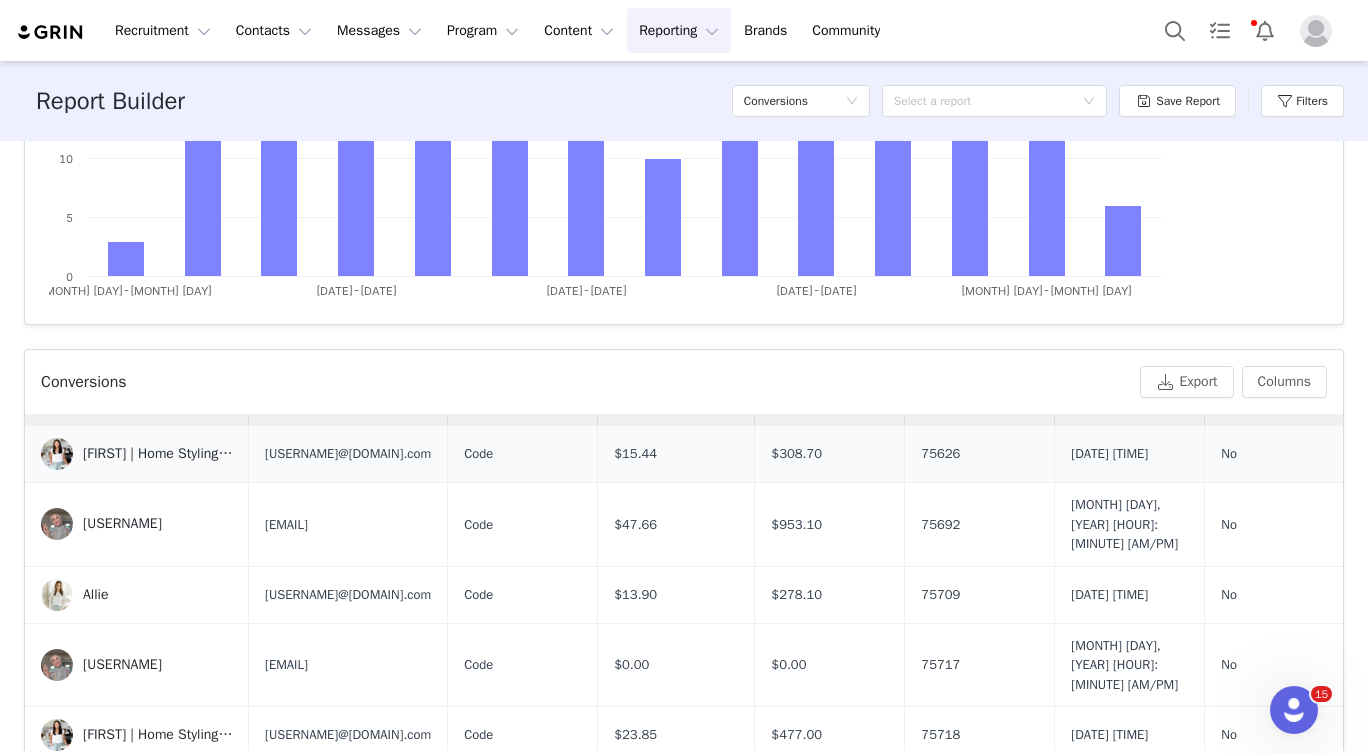 click on "[FIRST] | Home Styling + Design" at bounding box center [158, 454] 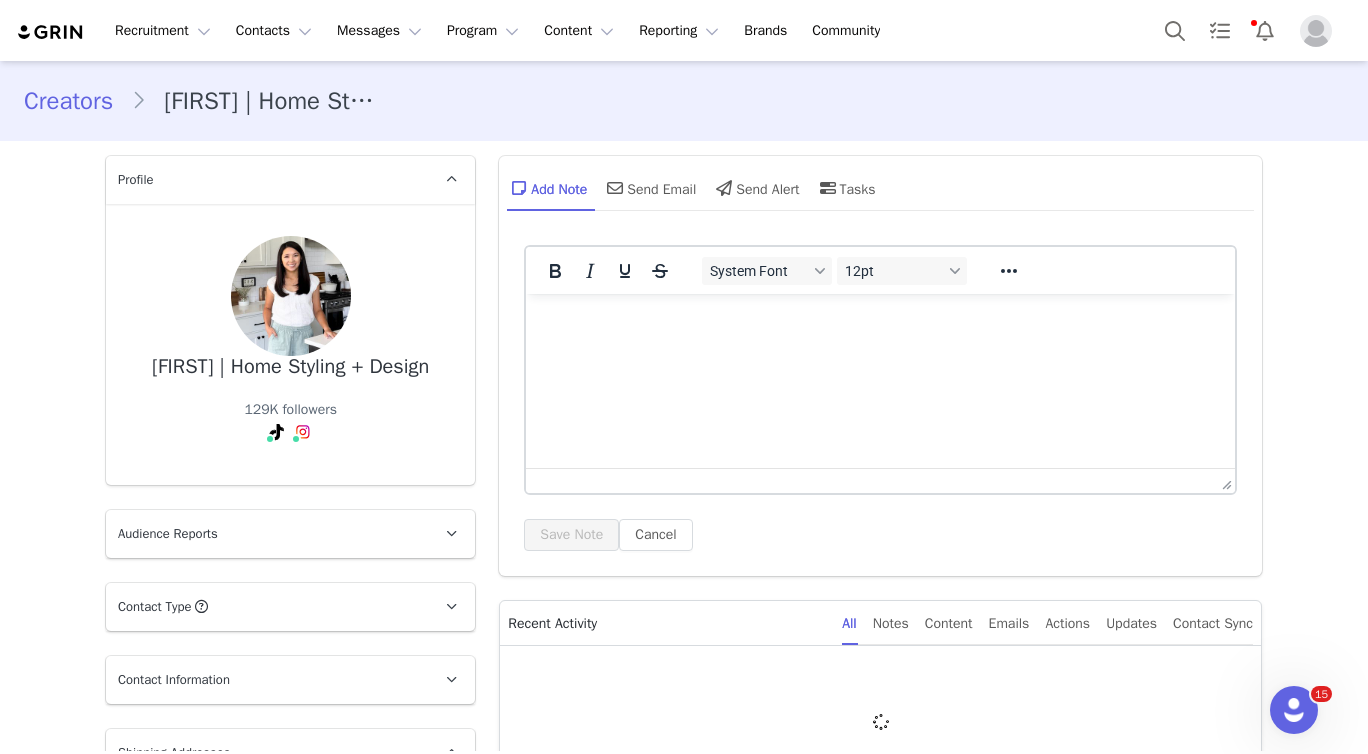 scroll, scrollTop: 0, scrollLeft: 0, axis: both 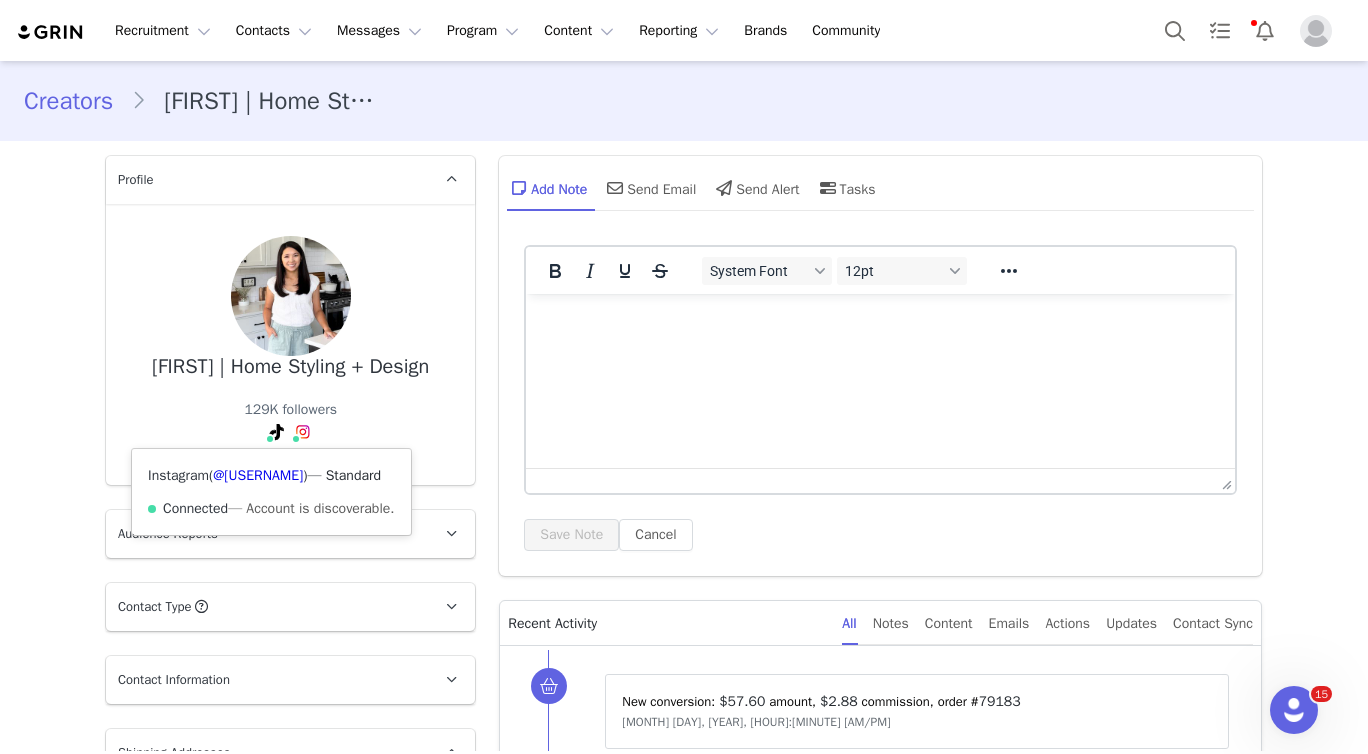 click at bounding box center [303, 432] 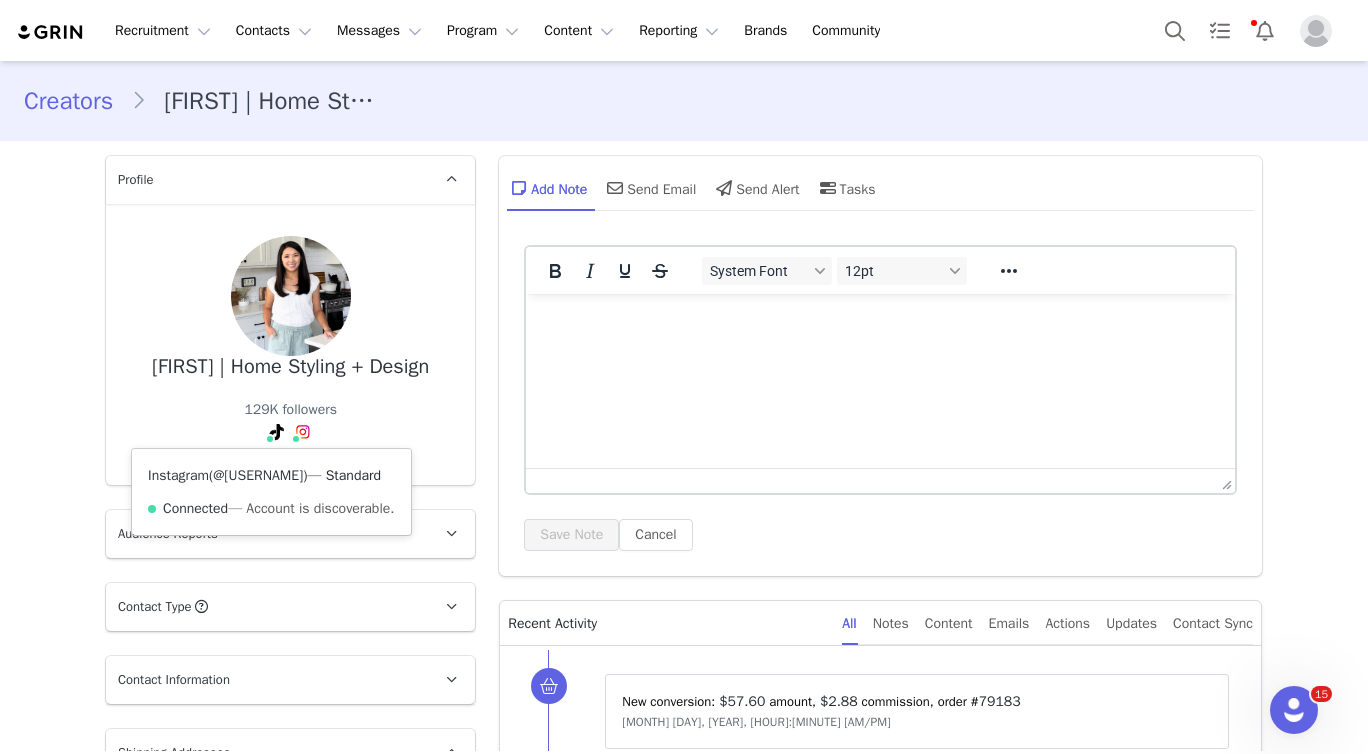 click on "@[USERNAME]" at bounding box center (258, 475) 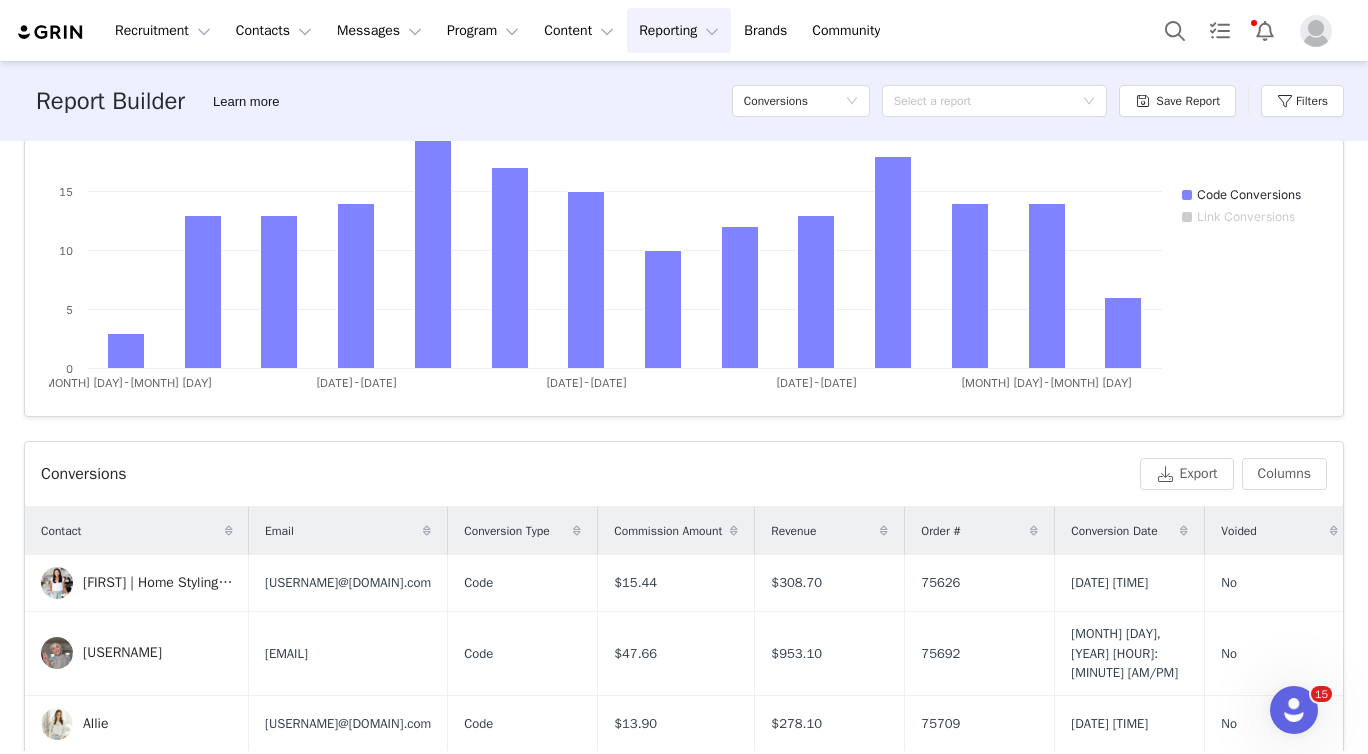 scroll, scrollTop: 594, scrollLeft: 0, axis: vertical 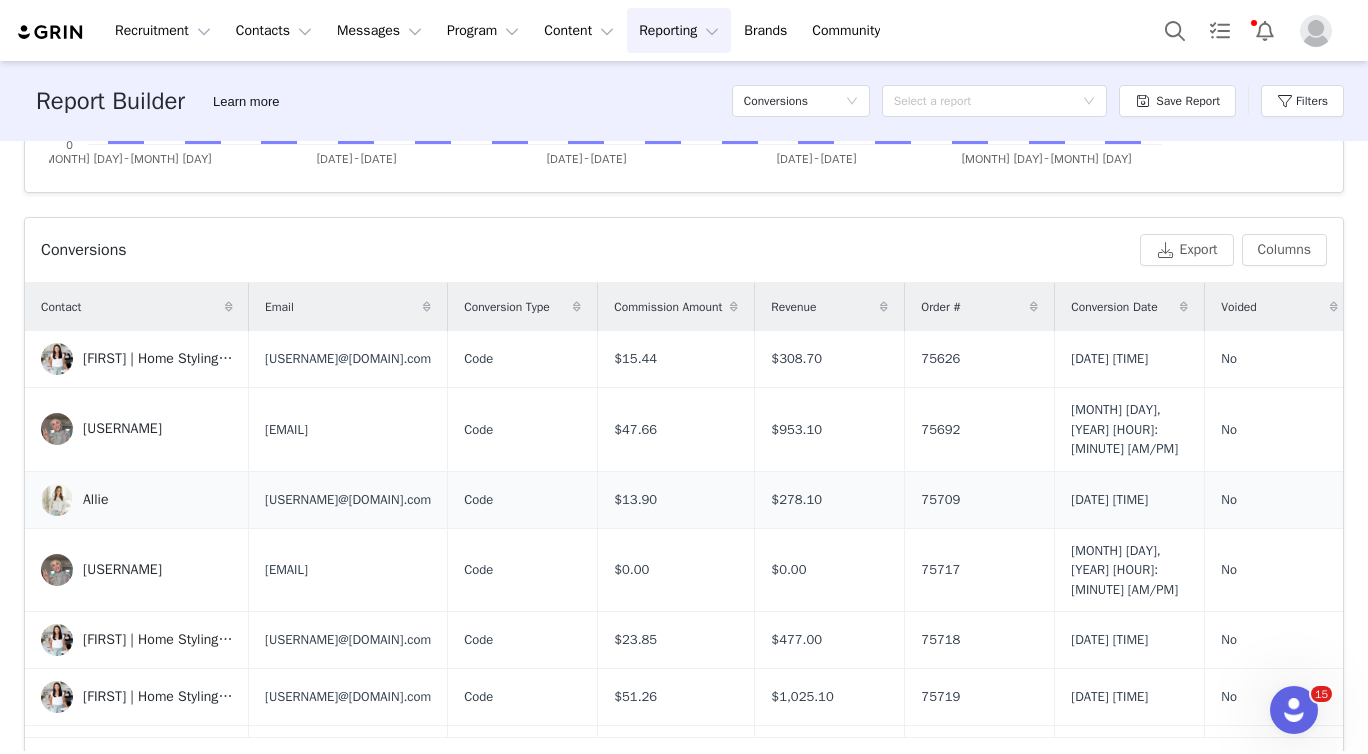click on "Allie" at bounding box center (95, 500) 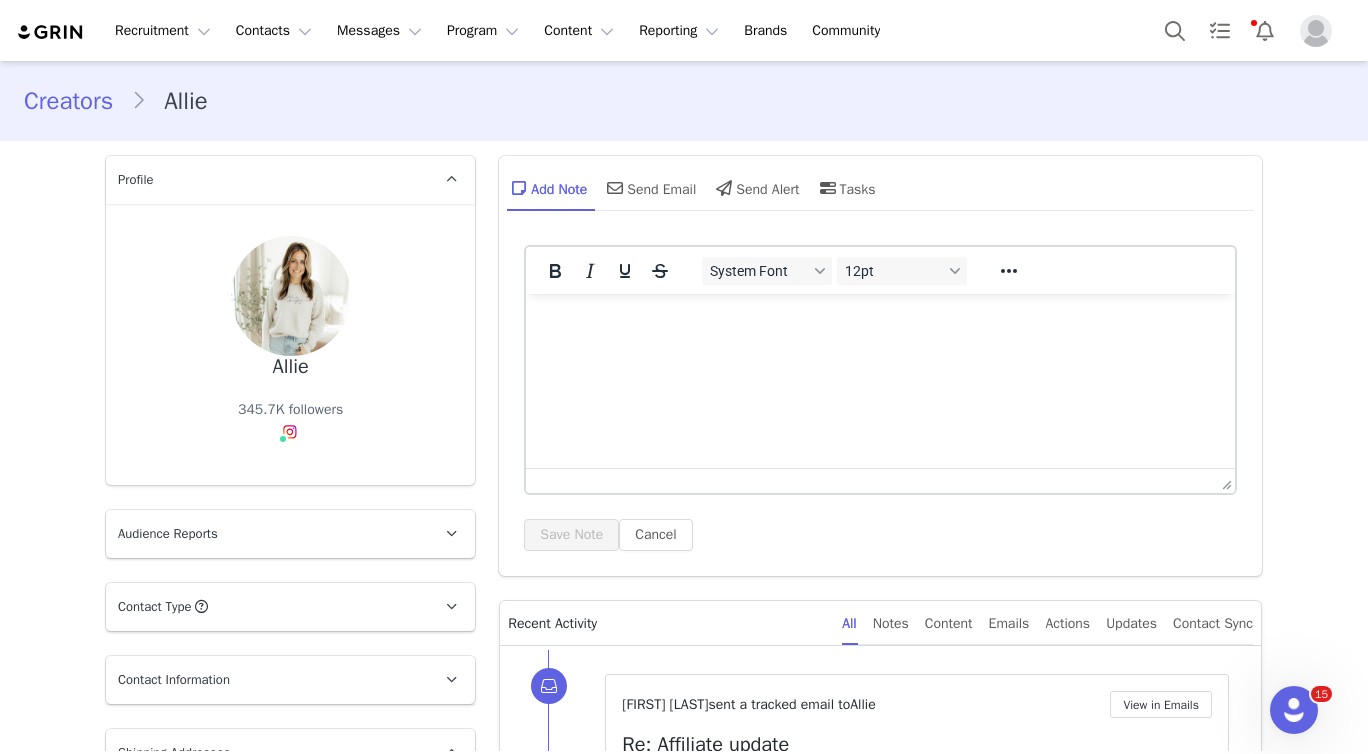 scroll, scrollTop: 0, scrollLeft: 0, axis: both 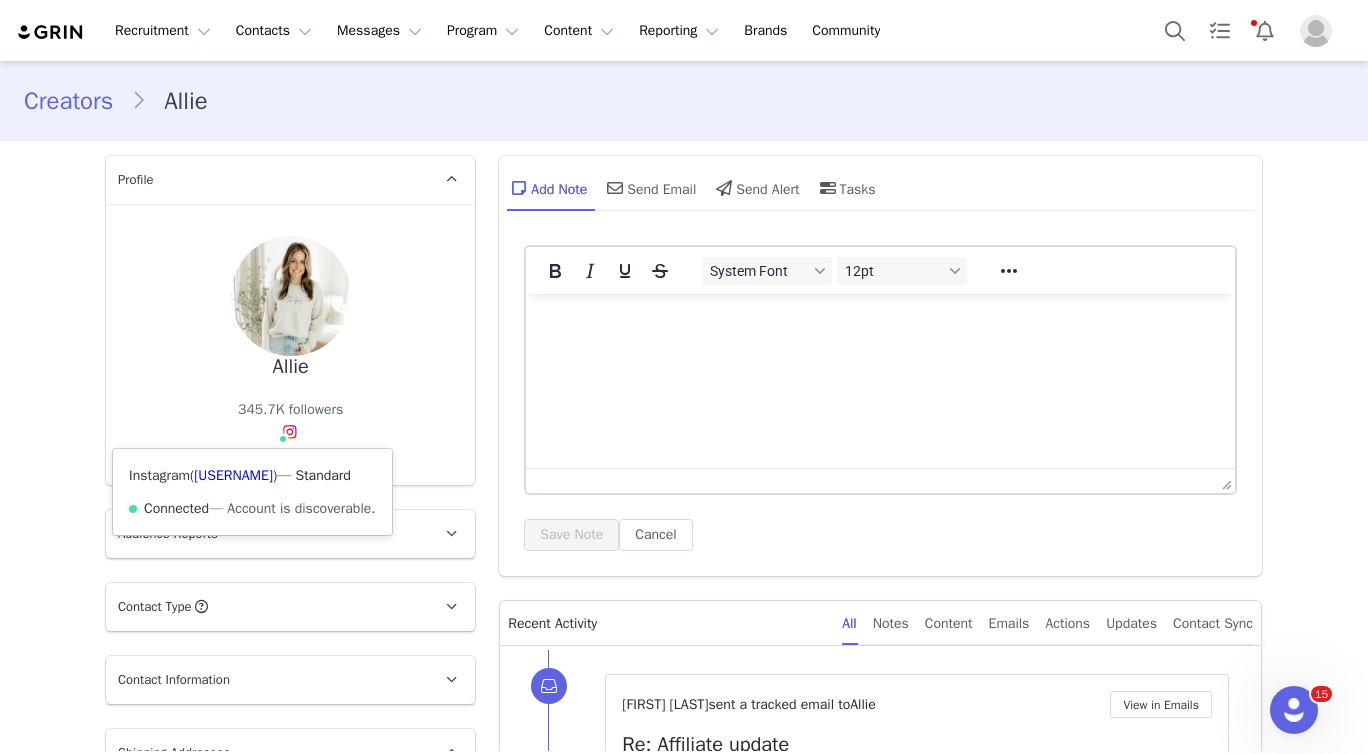 click at bounding box center [290, 432] 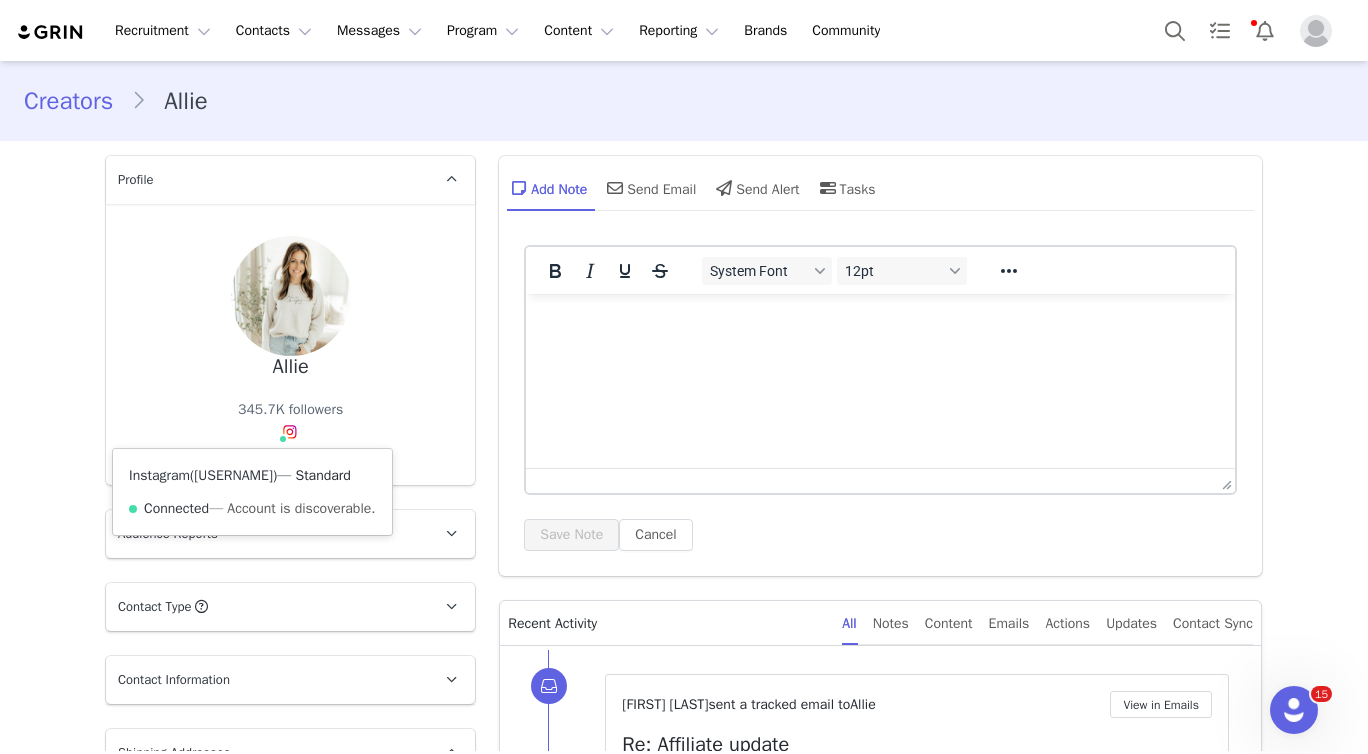 click on "[USERNAME]" at bounding box center (233, 475) 